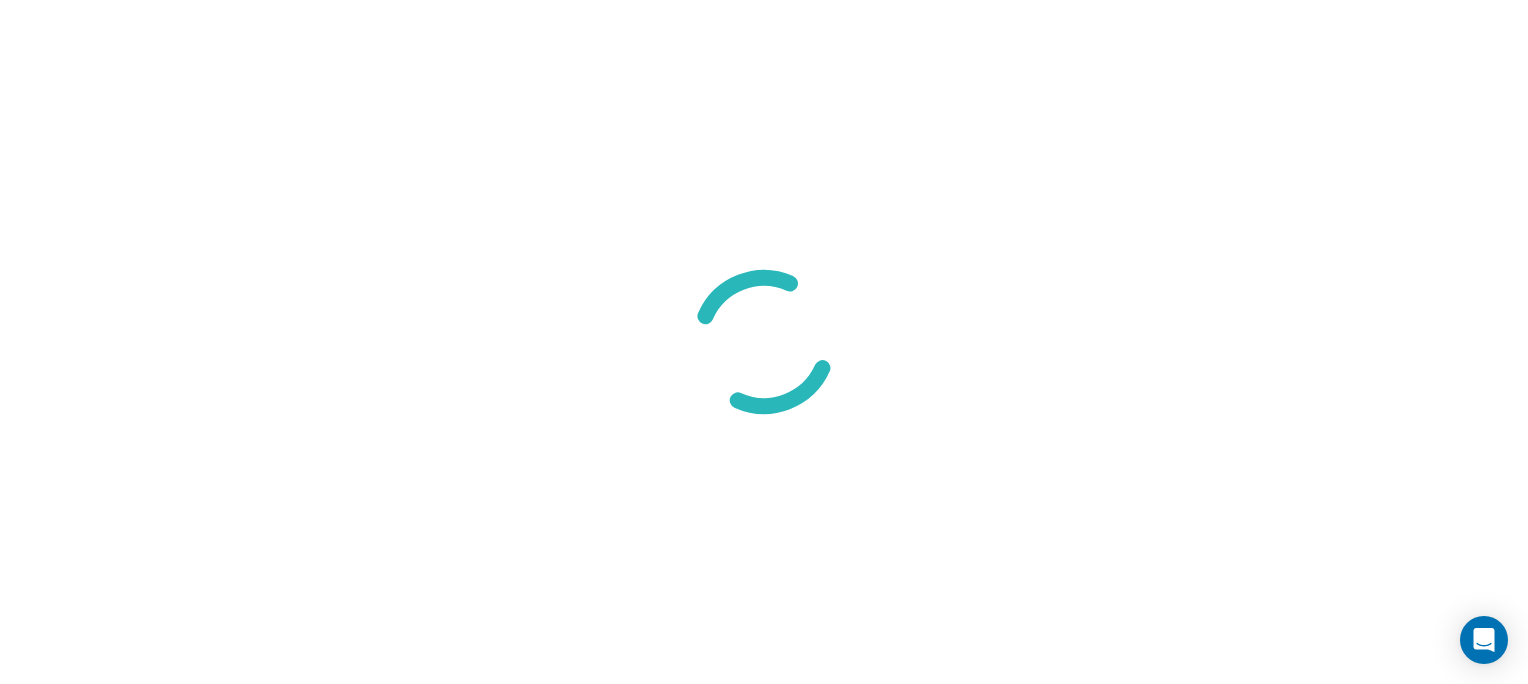 scroll, scrollTop: 0, scrollLeft: 0, axis: both 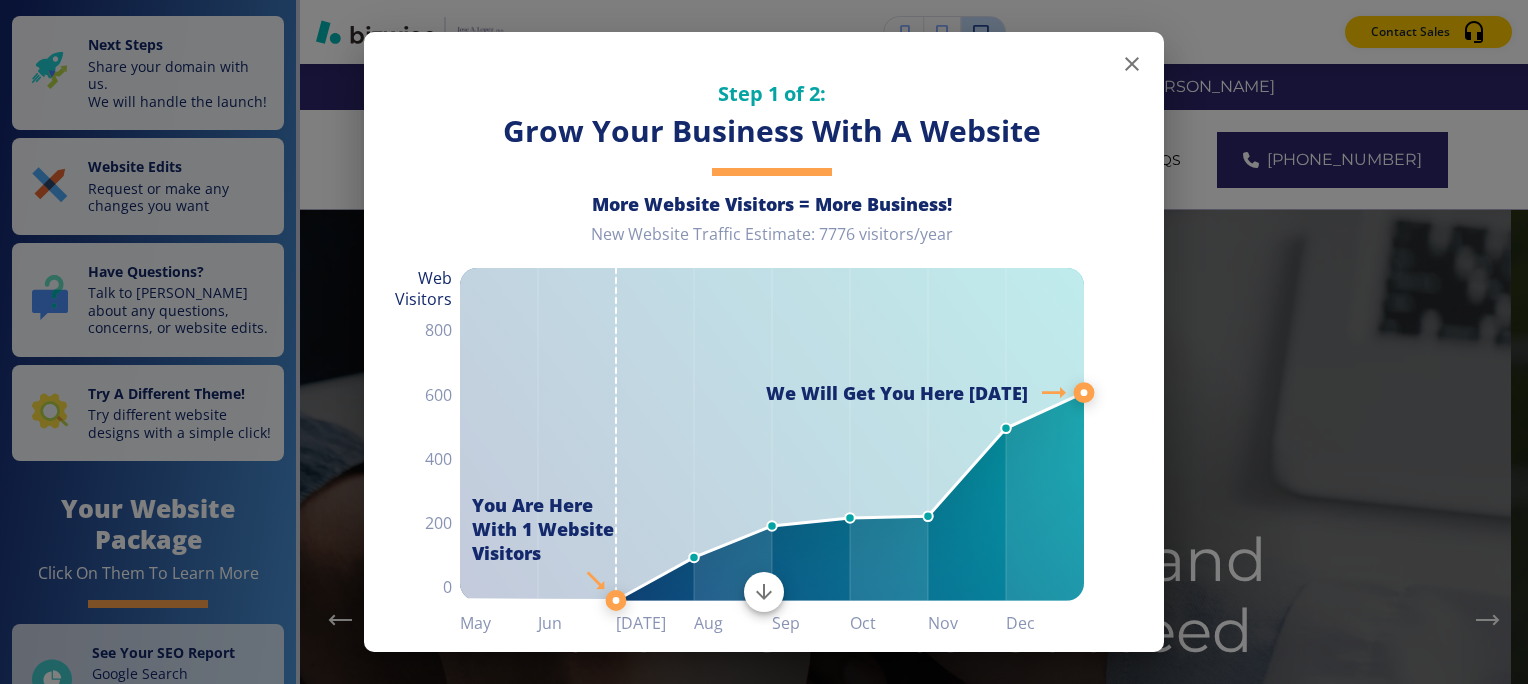 click 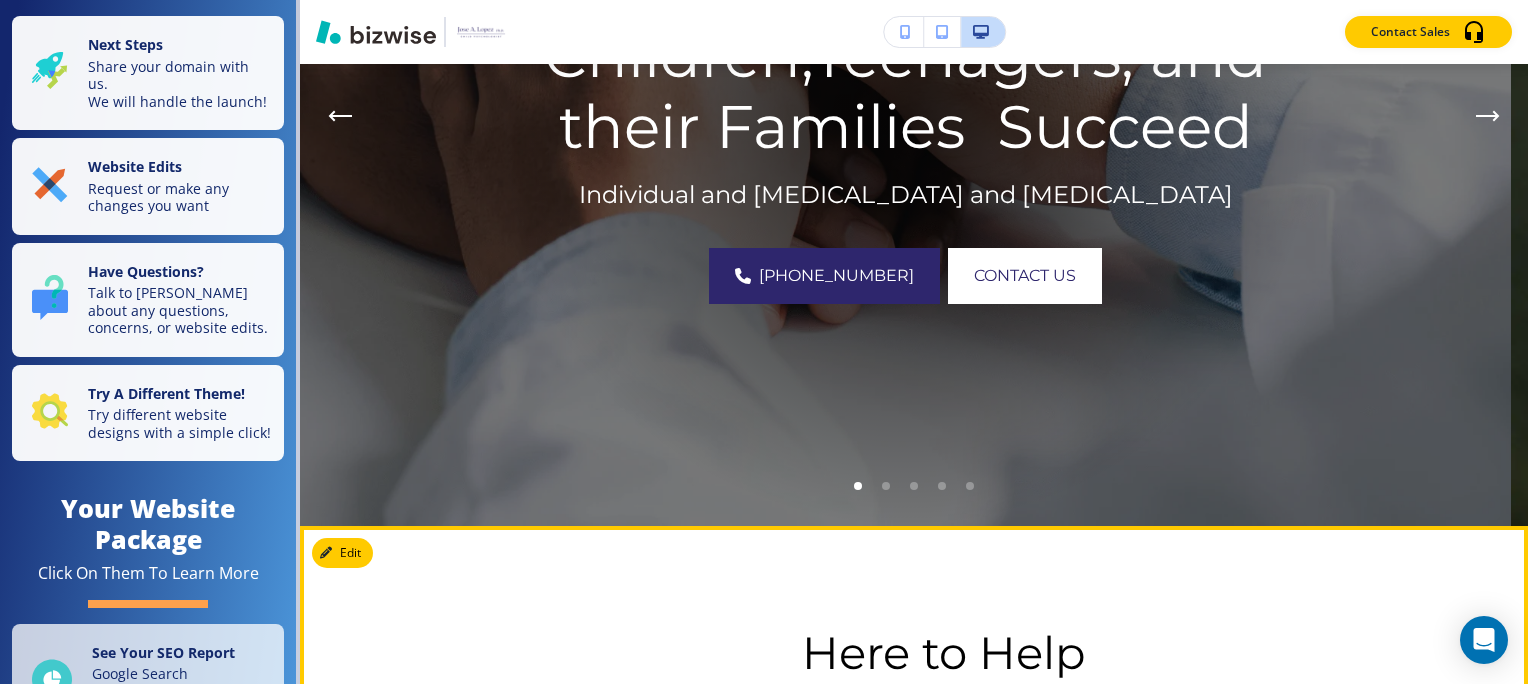 scroll, scrollTop: 500, scrollLeft: 0, axis: vertical 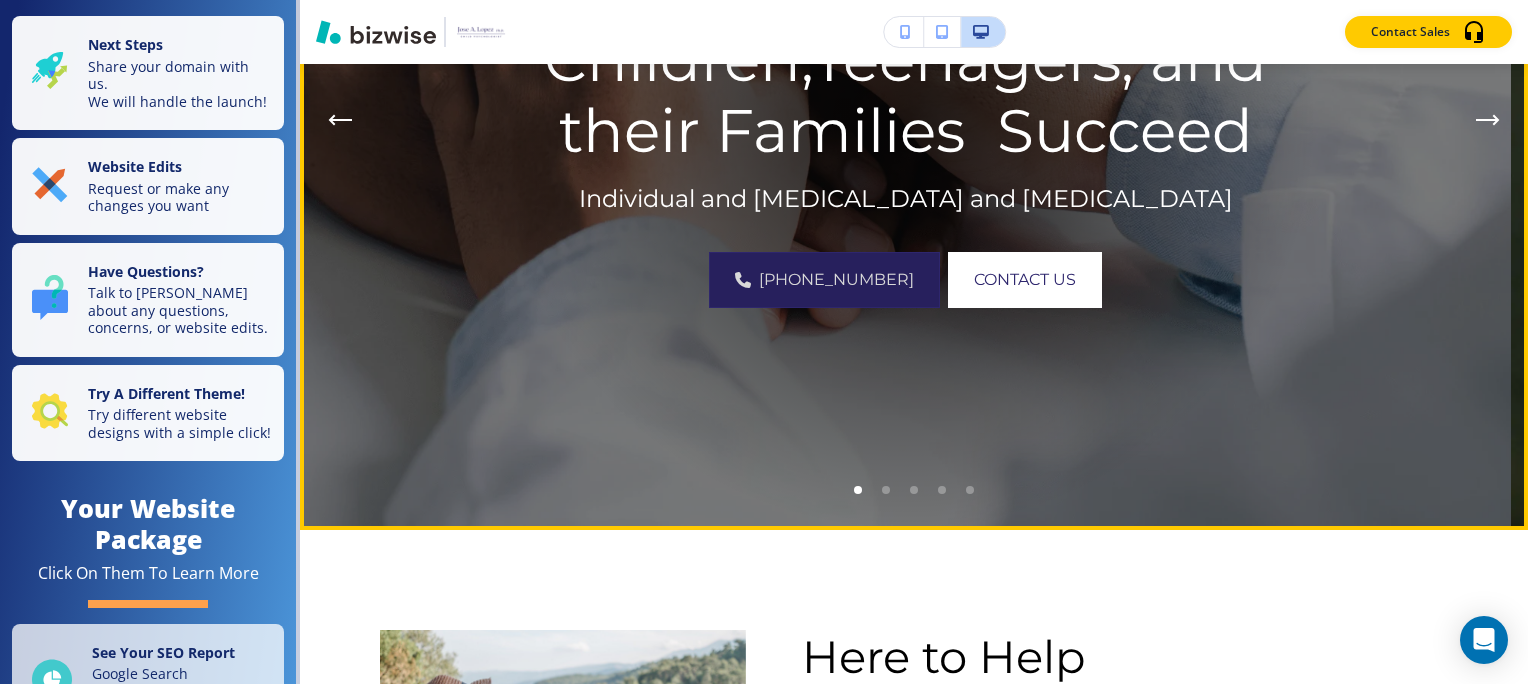 click on "[PHONE_NUMBER]" at bounding box center (824, 280) 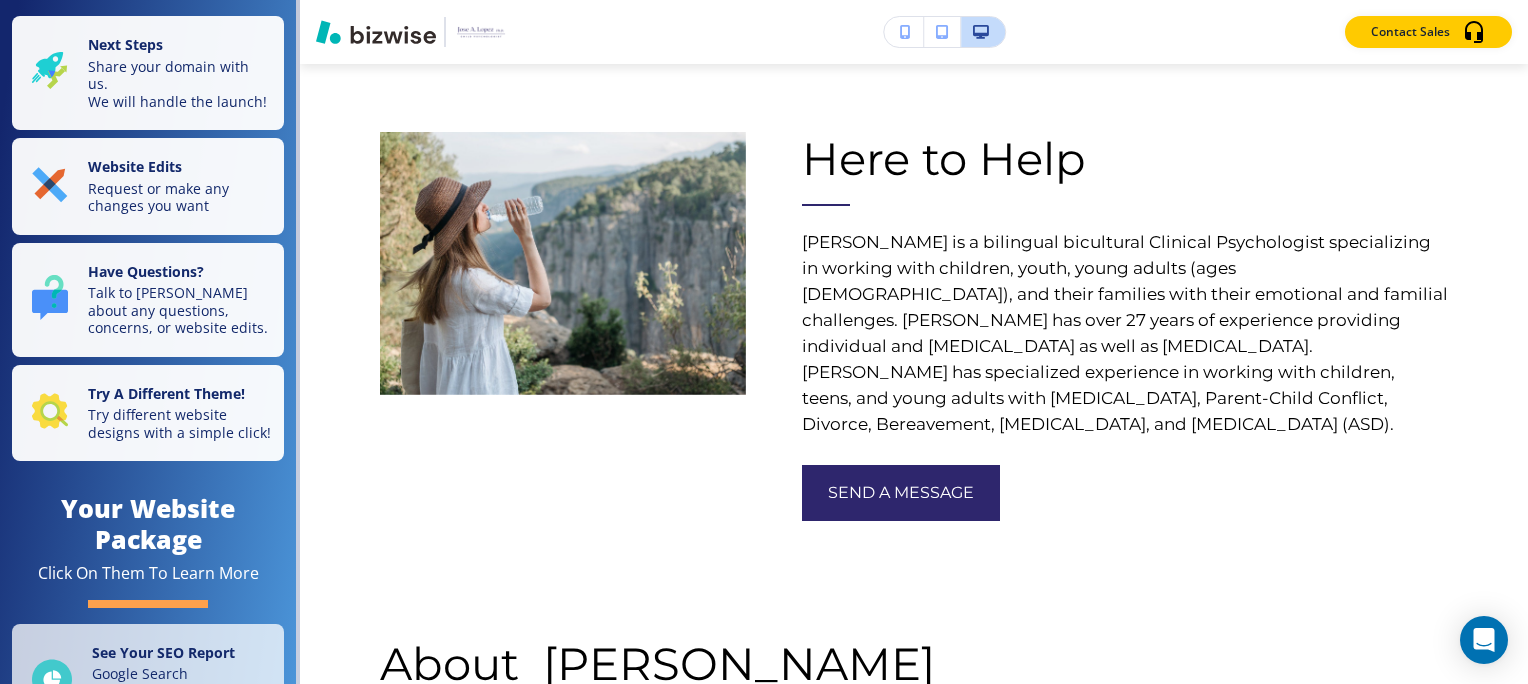scroll, scrollTop: 1000, scrollLeft: 0, axis: vertical 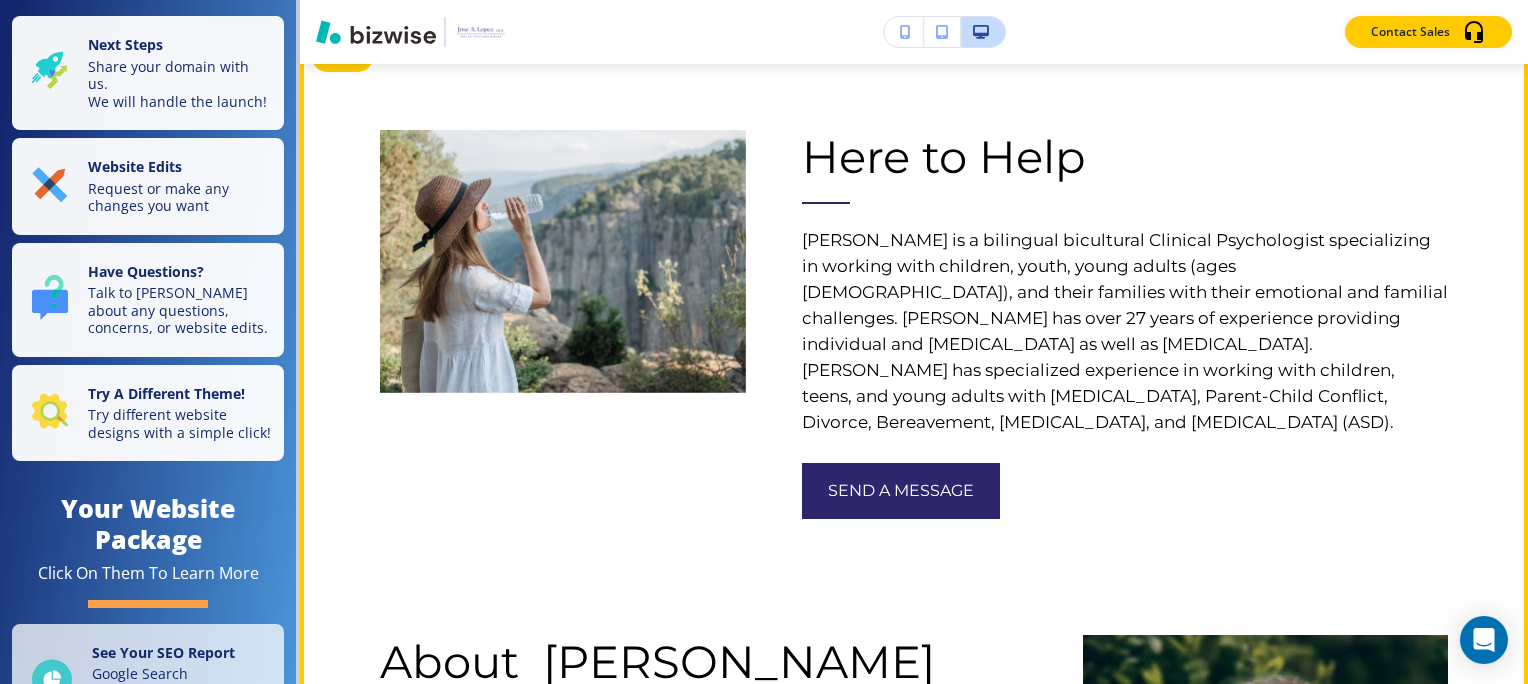 click on "[PERSON_NAME] is a bilingual bicultural Clinical Psychologist specializing in working with children, youth, young adults (ages [DEMOGRAPHIC_DATA]), and their families with their emotional and familial challenges. [PERSON_NAME] has over 27 years of experience providing individual and [MEDICAL_DATA] as well as [MEDICAL_DATA].  [PERSON_NAME] has specialized experience in working with children, teens, and young adults with [MEDICAL_DATA], Parent-Child Conflict, Divorce, Bereavement, [MEDICAL_DATA], and [MEDICAL_DATA] (ASD)." at bounding box center (1125, 331) 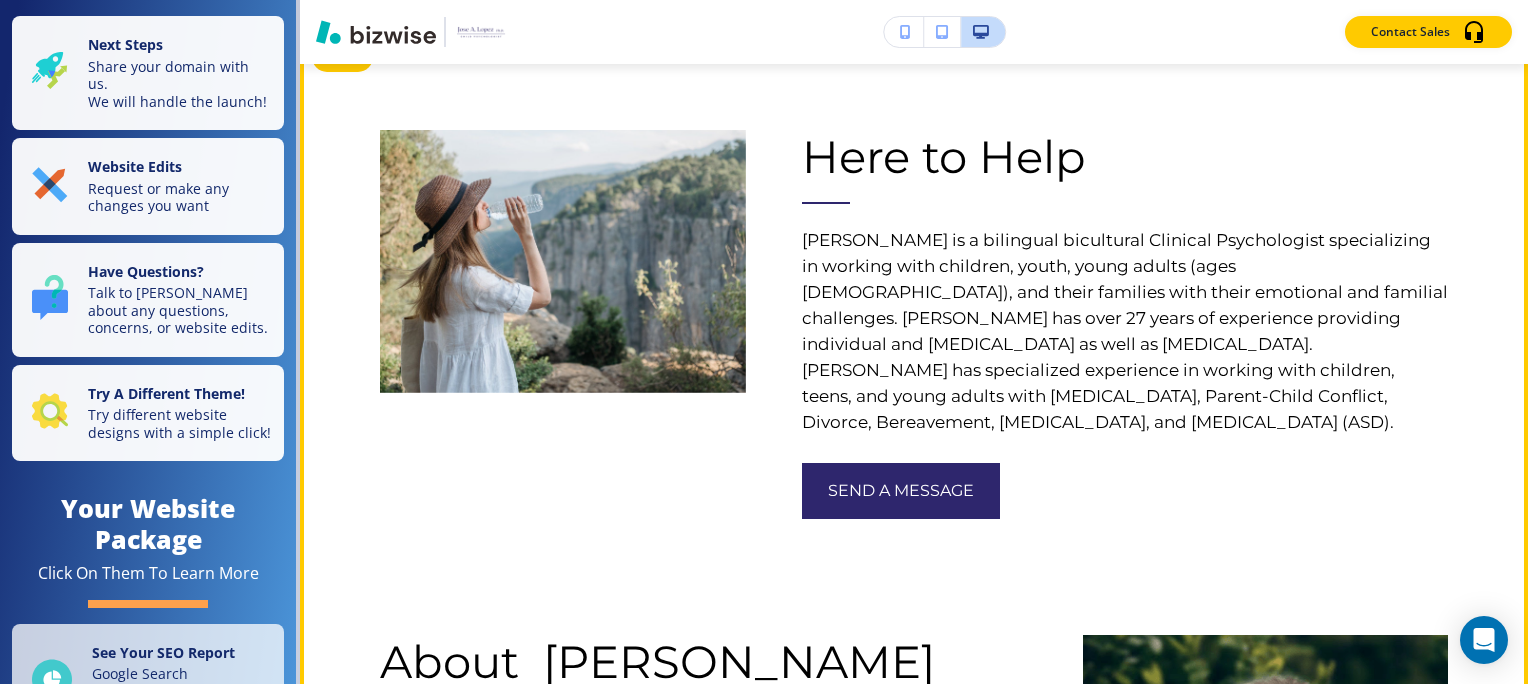 click on "[PERSON_NAME] is a bilingual bicultural Clinical Psychologist specializing in working with children, youth, young adults (ages [DEMOGRAPHIC_DATA]), and their families with their emotional and familial challenges. [PERSON_NAME] has over 27 years of experience providing individual and [MEDICAL_DATA] as well as [MEDICAL_DATA].  [PERSON_NAME] has specialized experience in working with children, teens, and young adults with [MEDICAL_DATA], Parent-Child Conflict, Divorce, Bereavement, [MEDICAL_DATA], and [MEDICAL_DATA] (ASD)." at bounding box center (1125, 331) 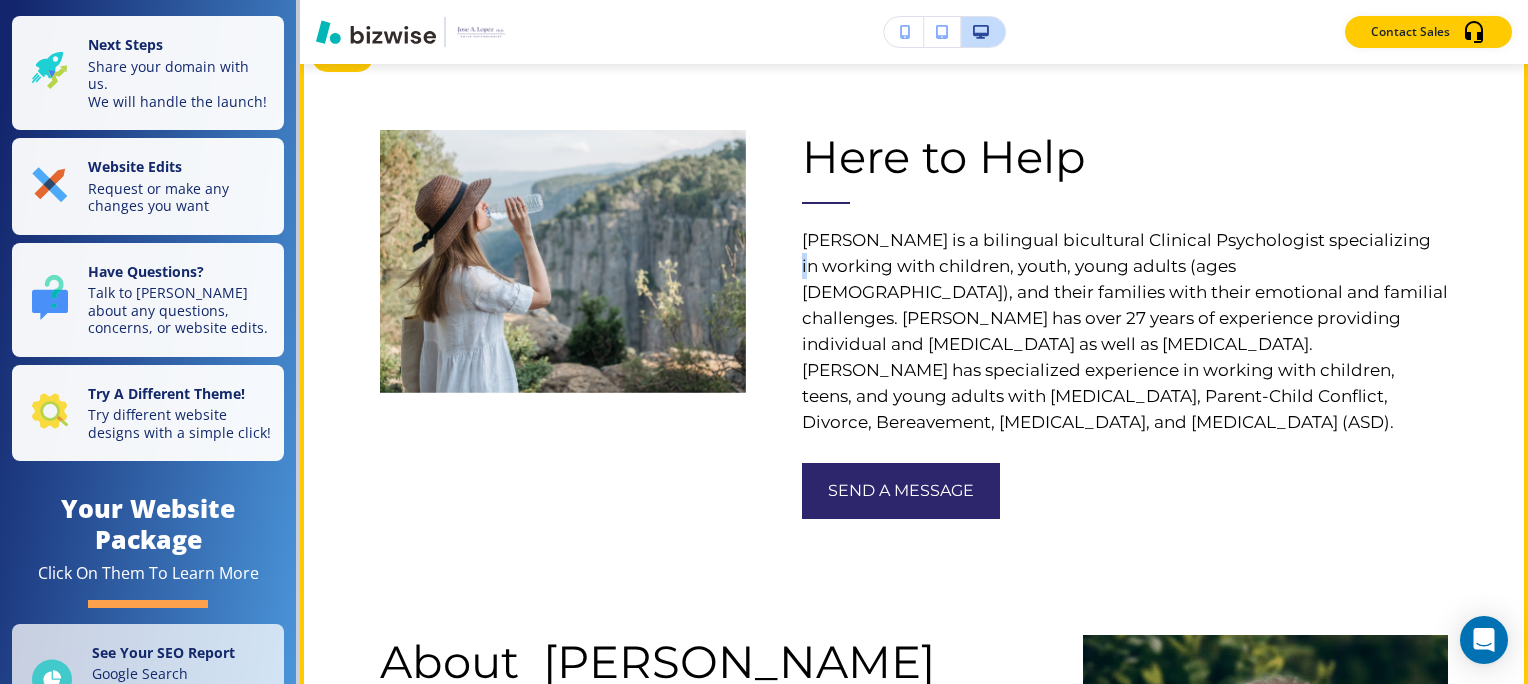click on "[PERSON_NAME] is a bilingual bicultural Clinical Psychologist specializing in working with children, youth, young adults (ages [DEMOGRAPHIC_DATA]), and their families with their emotional and familial challenges. [PERSON_NAME] has over 27 years of experience providing individual and [MEDICAL_DATA] as well as [MEDICAL_DATA].  [PERSON_NAME] has specialized experience in working with children, teens, and young adults with [MEDICAL_DATA], Parent-Child Conflict, Divorce, Bereavement, [MEDICAL_DATA], and [MEDICAL_DATA] (ASD)." at bounding box center (1125, 331) 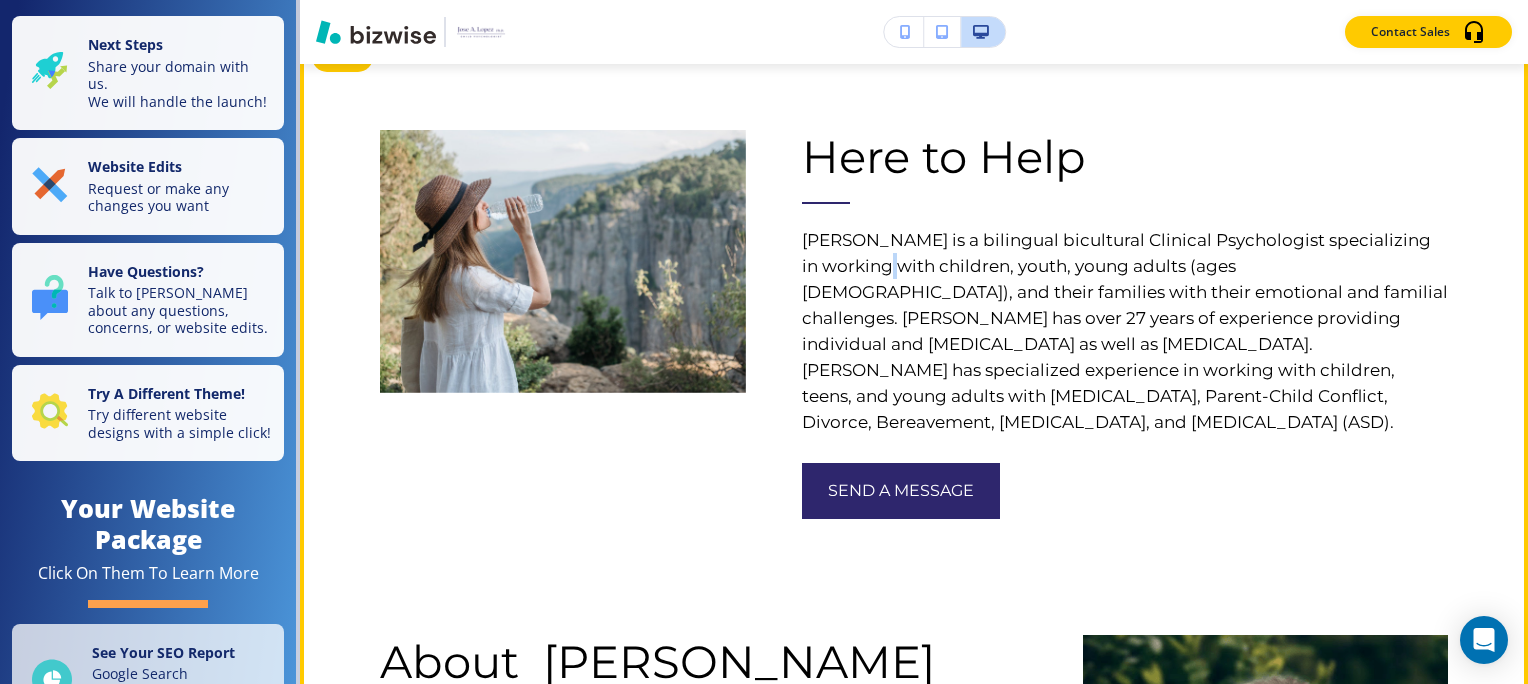 click on "[PERSON_NAME] is a bilingual bicultural Clinical Psychologist specializing in working with children, youth, young adults (ages [DEMOGRAPHIC_DATA]), and their families with their emotional and familial challenges. [PERSON_NAME] has over 27 years of experience providing individual and [MEDICAL_DATA] as well as [MEDICAL_DATA].  [PERSON_NAME] has specialized experience in working with children, teens, and young adults with [MEDICAL_DATA], Parent-Child Conflict, Divorce, Bereavement, [MEDICAL_DATA], and [MEDICAL_DATA] (ASD)." at bounding box center [1125, 331] 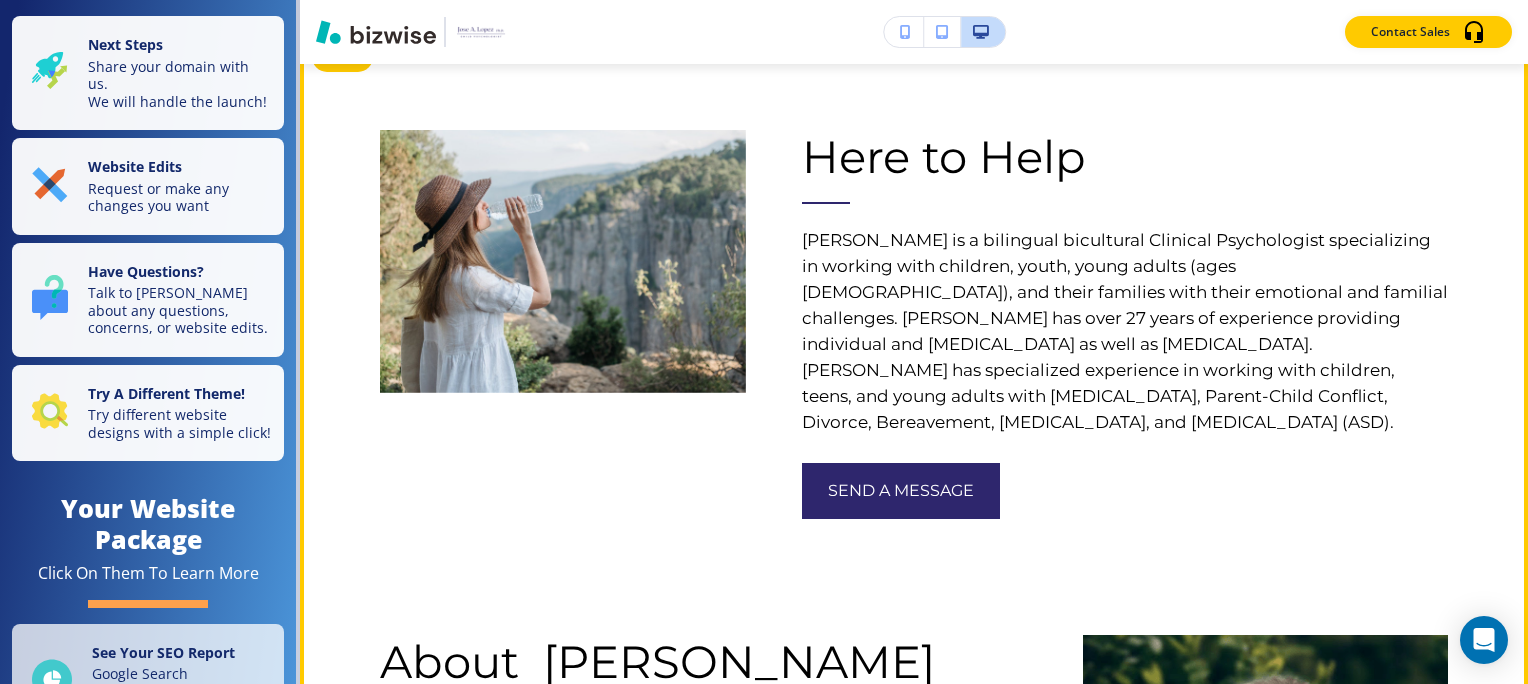 click on "[PERSON_NAME] is a bilingual bicultural Clinical Psychologist specializing in working with children, youth, young adults (ages [DEMOGRAPHIC_DATA]), and their families with their emotional and familial challenges. [PERSON_NAME] has over 27 years of experience providing individual and [MEDICAL_DATA] as well as [MEDICAL_DATA].  [PERSON_NAME] has specialized experience in working with children, teens, and young adults with [MEDICAL_DATA], Parent-Child Conflict, Divorce, Bereavement, [MEDICAL_DATA], and [MEDICAL_DATA] (ASD)." at bounding box center [1125, 331] 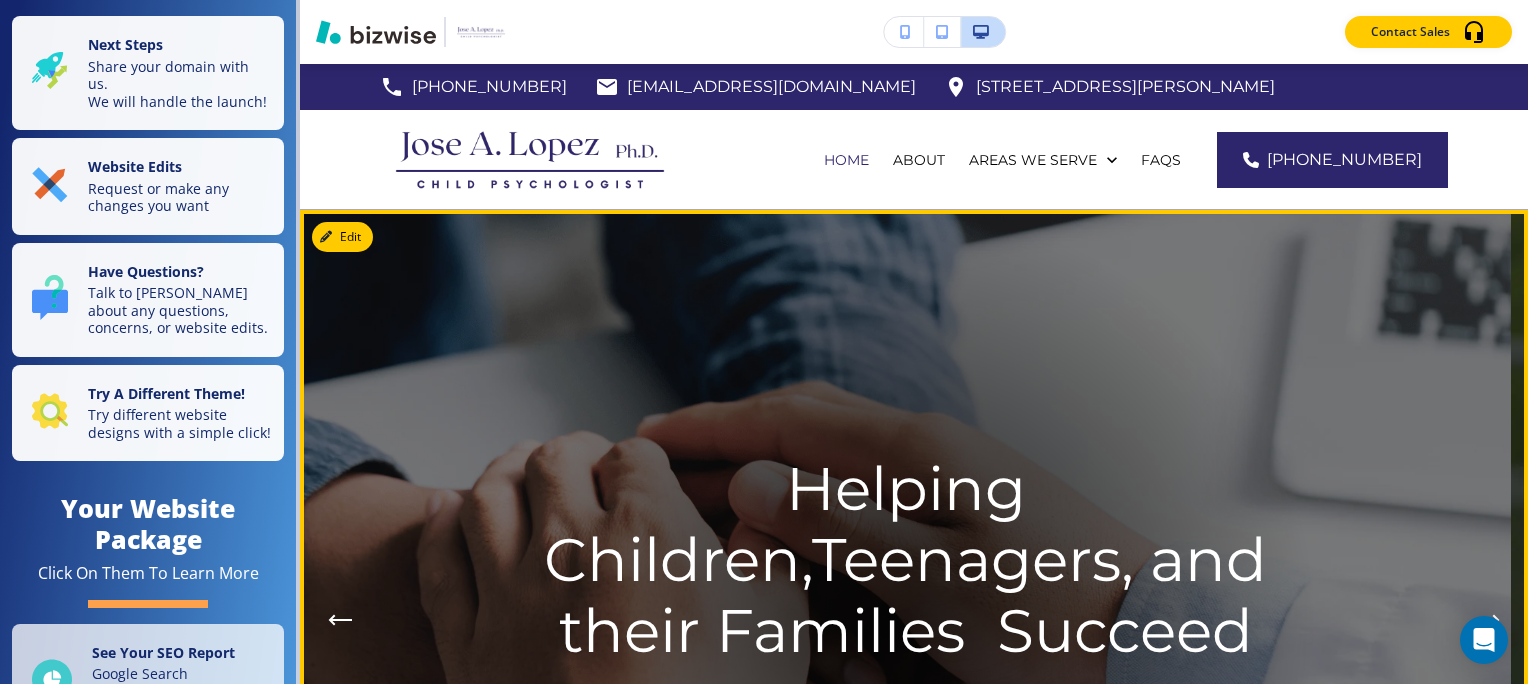 scroll, scrollTop: 0, scrollLeft: 0, axis: both 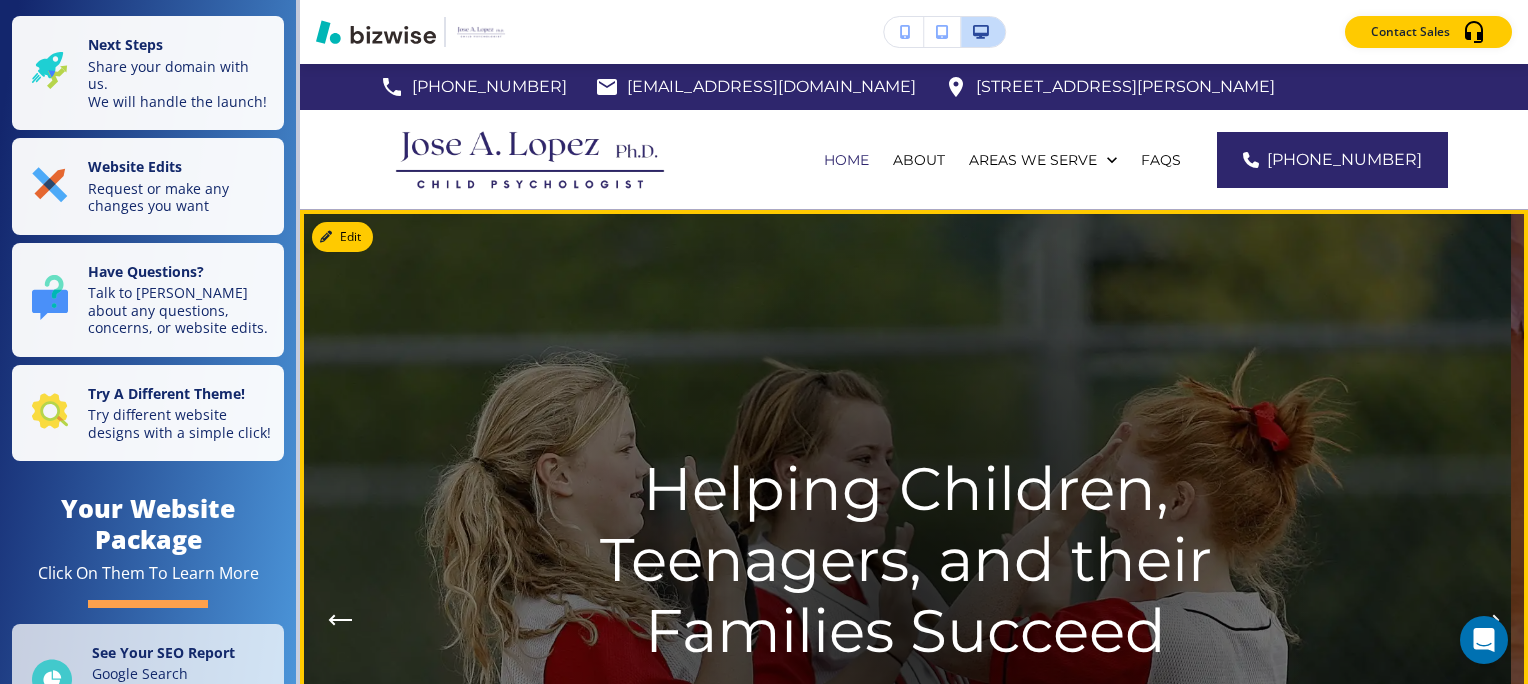 click 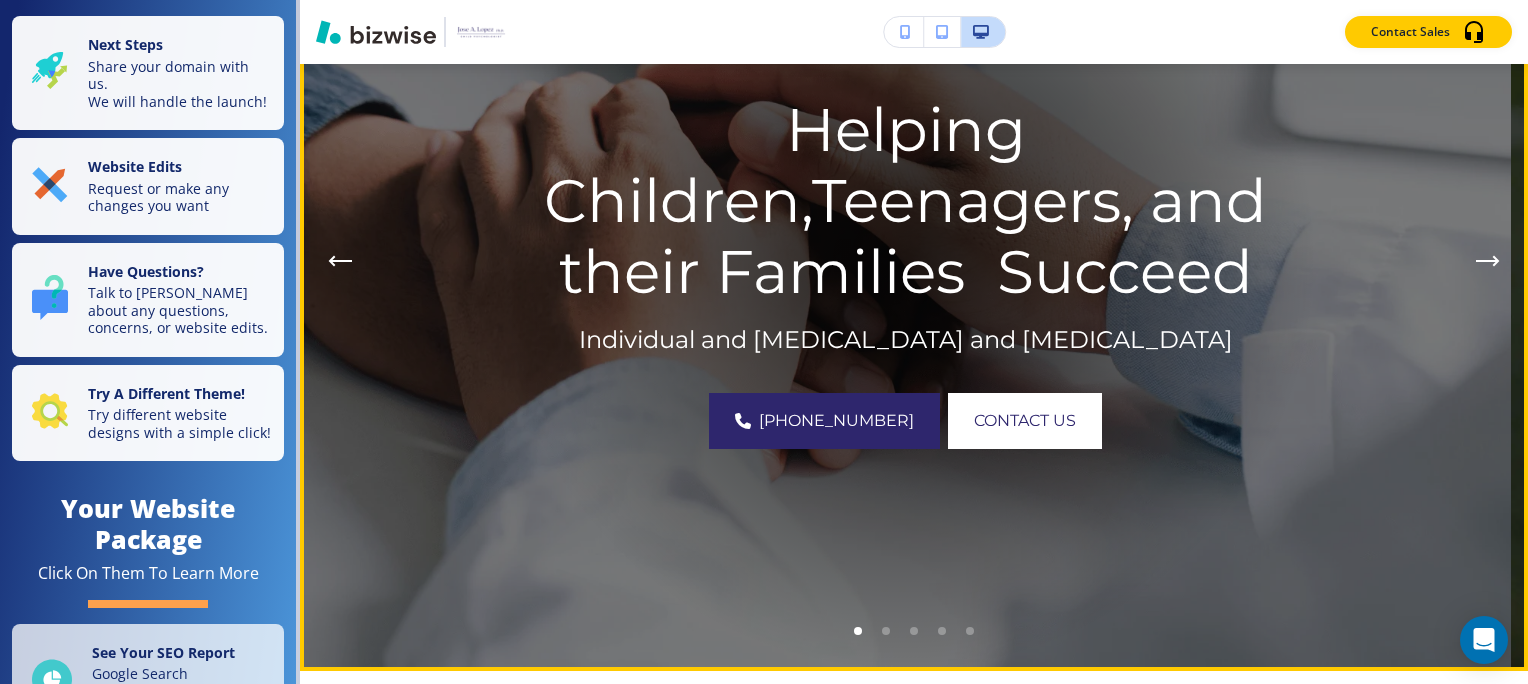 scroll, scrollTop: 400, scrollLeft: 0, axis: vertical 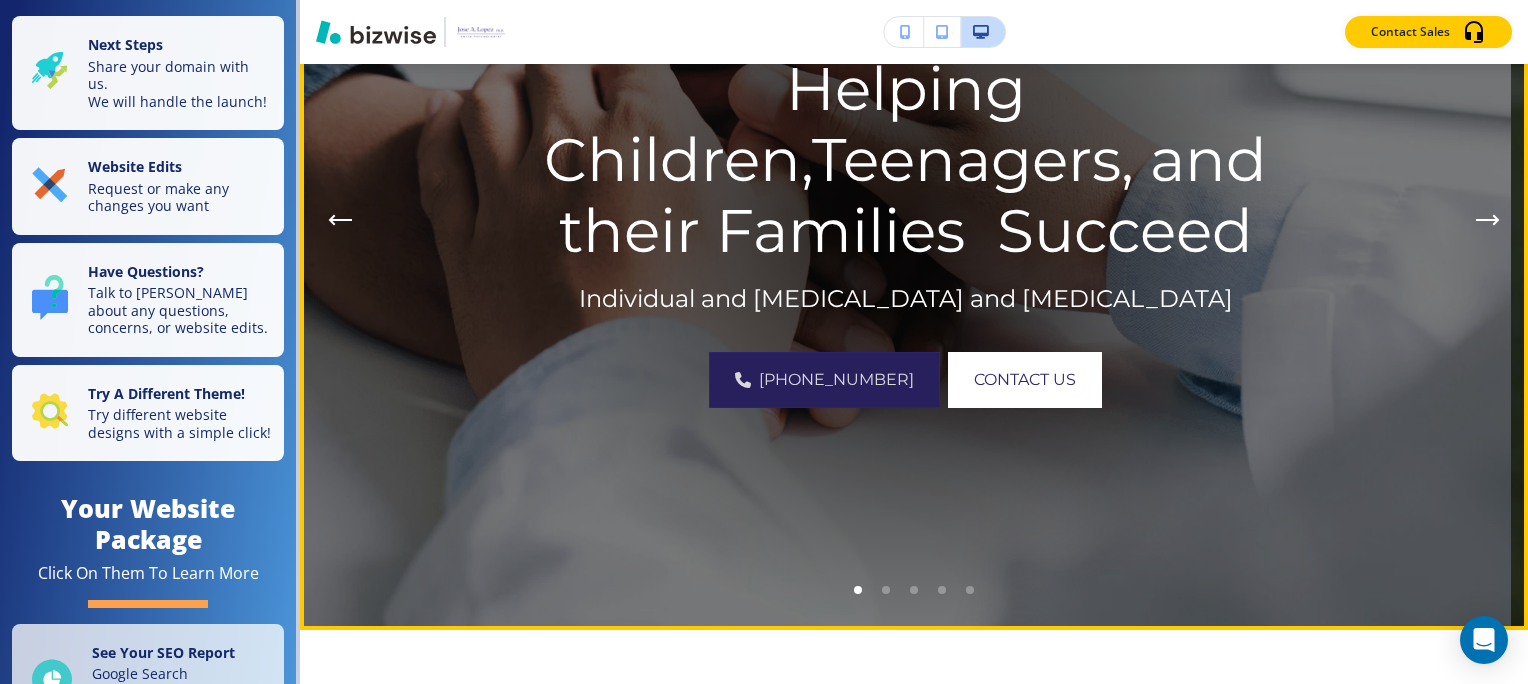click on "[PHONE_NUMBER]" at bounding box center (824, 380) 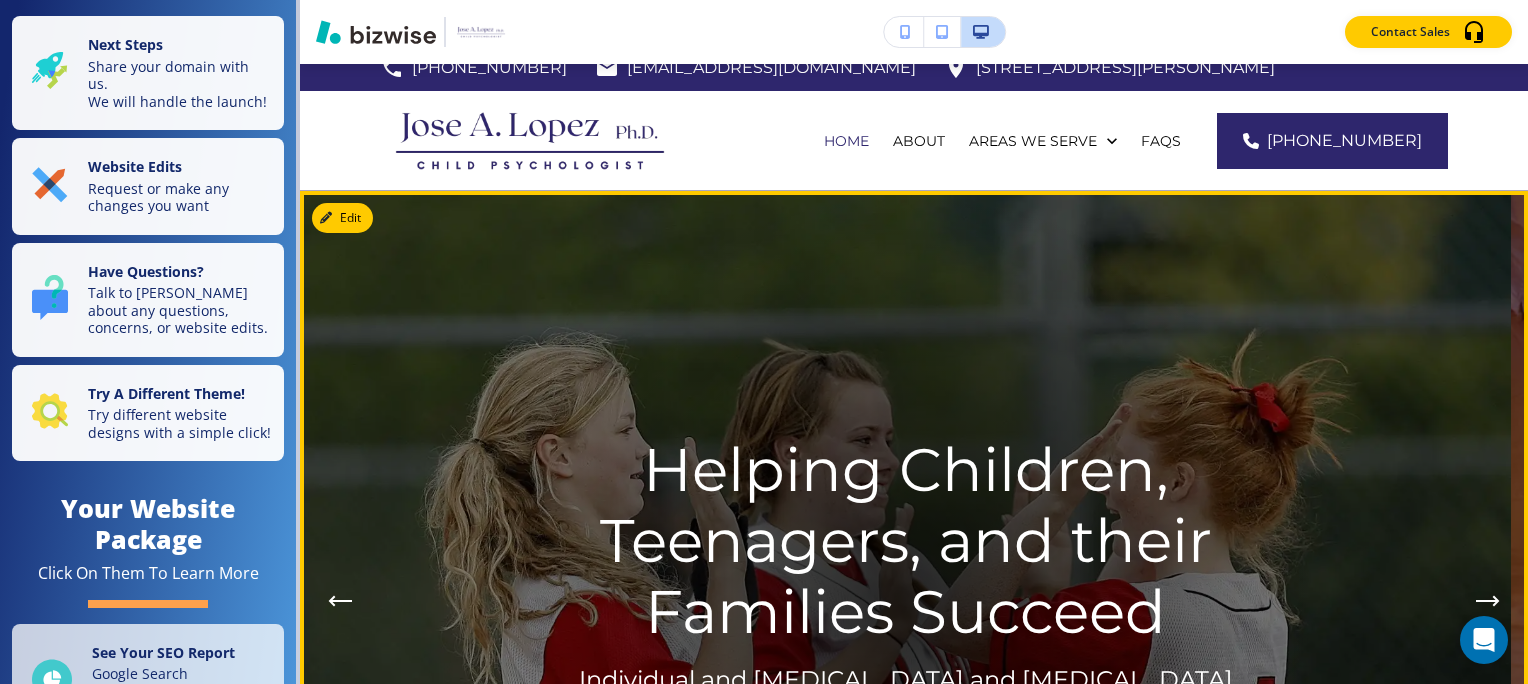 scroll, scrollTop: 0, scrollLeft: 0, axis: both 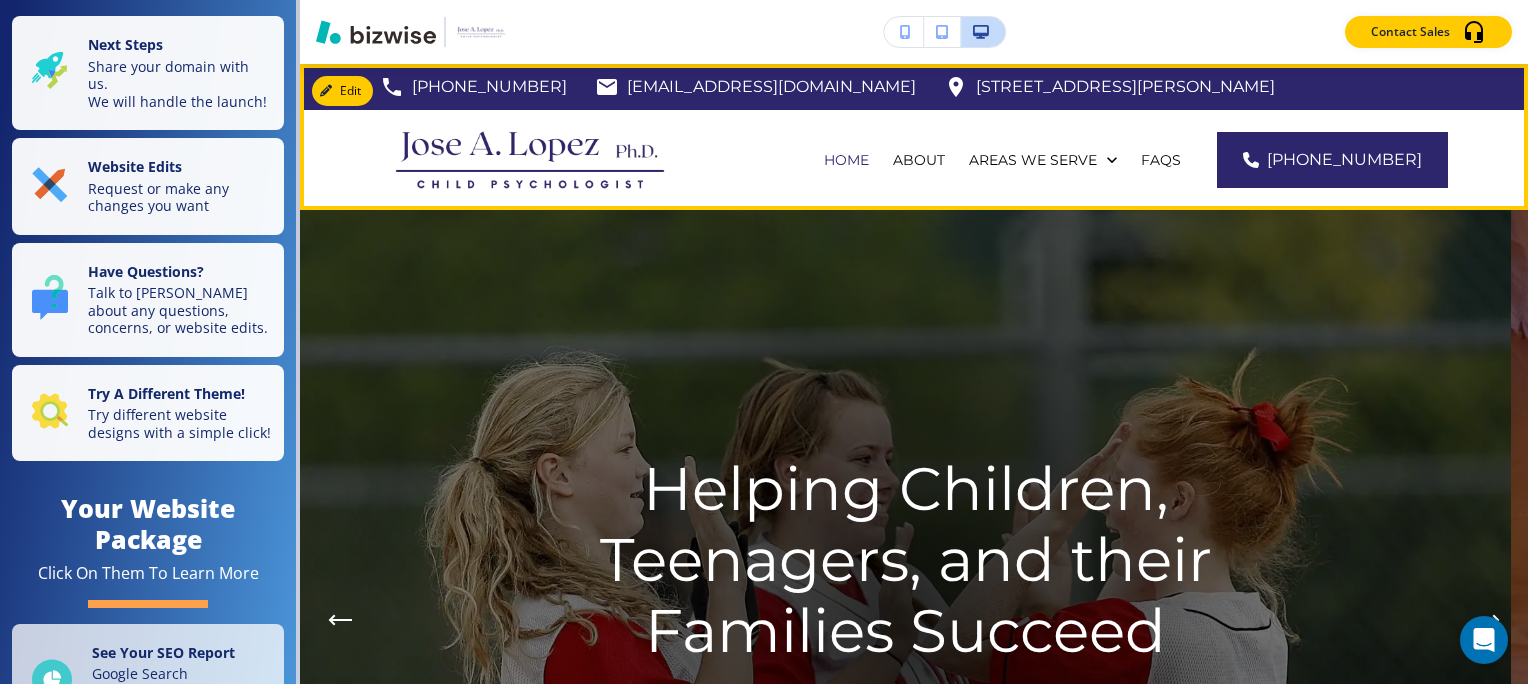 click on "[PHONE_NUMBER]" at bounding box center (489, 87) 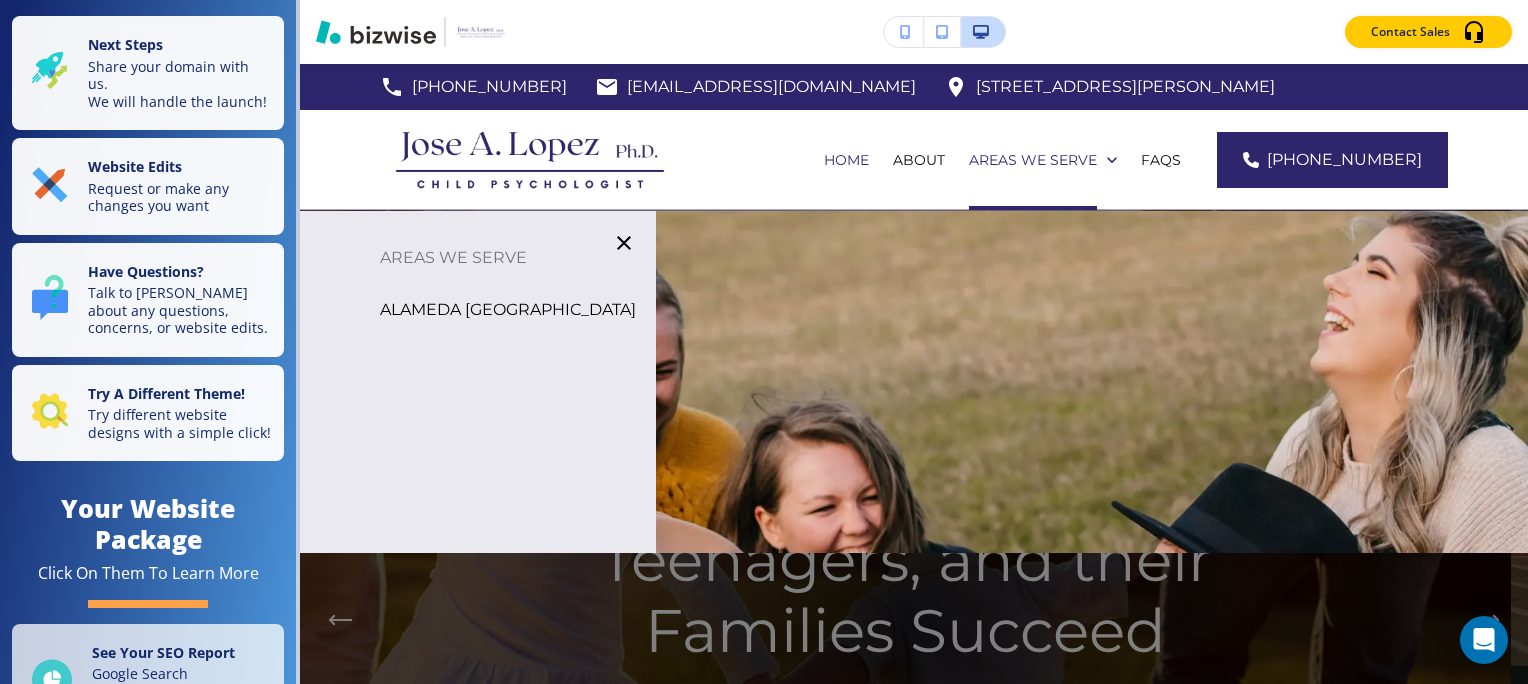 click 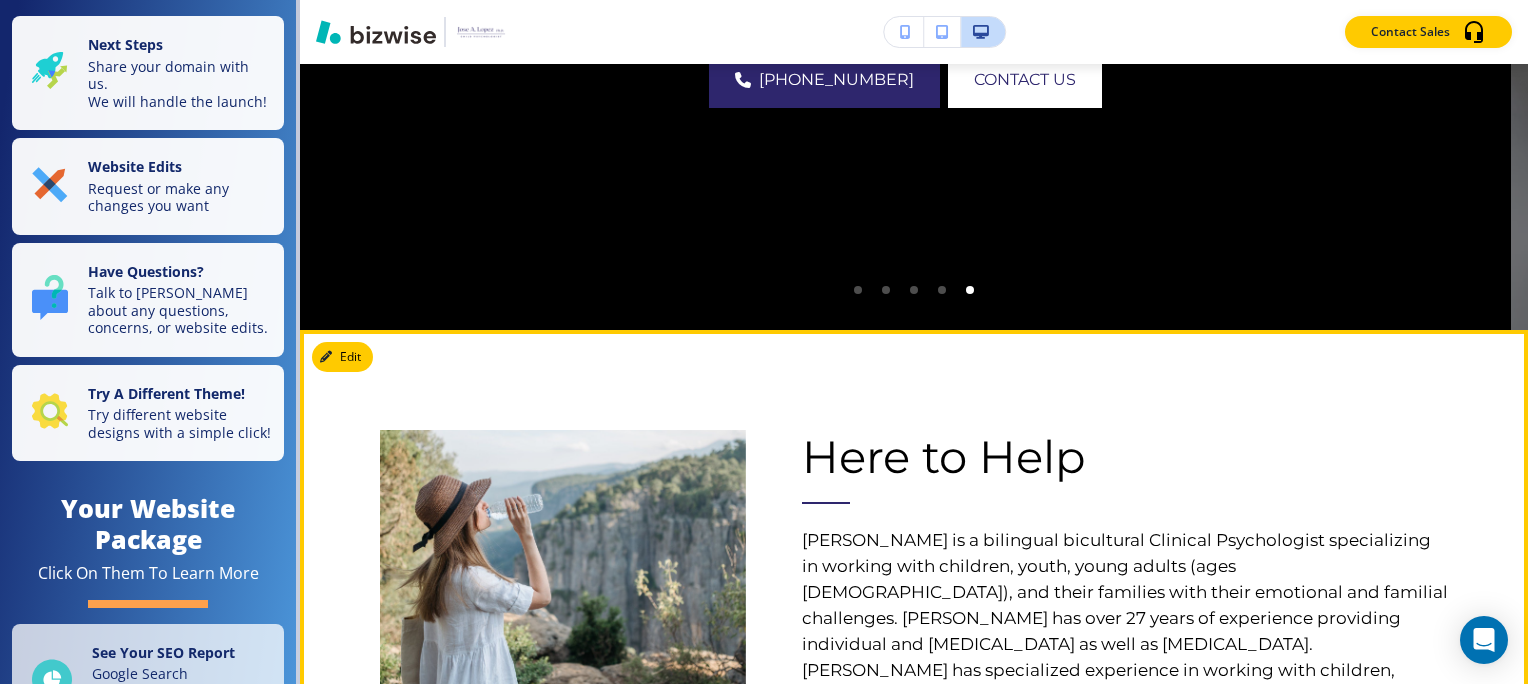 scroll, scrollTop: 300, scrollLeft: 0, axis: vertical 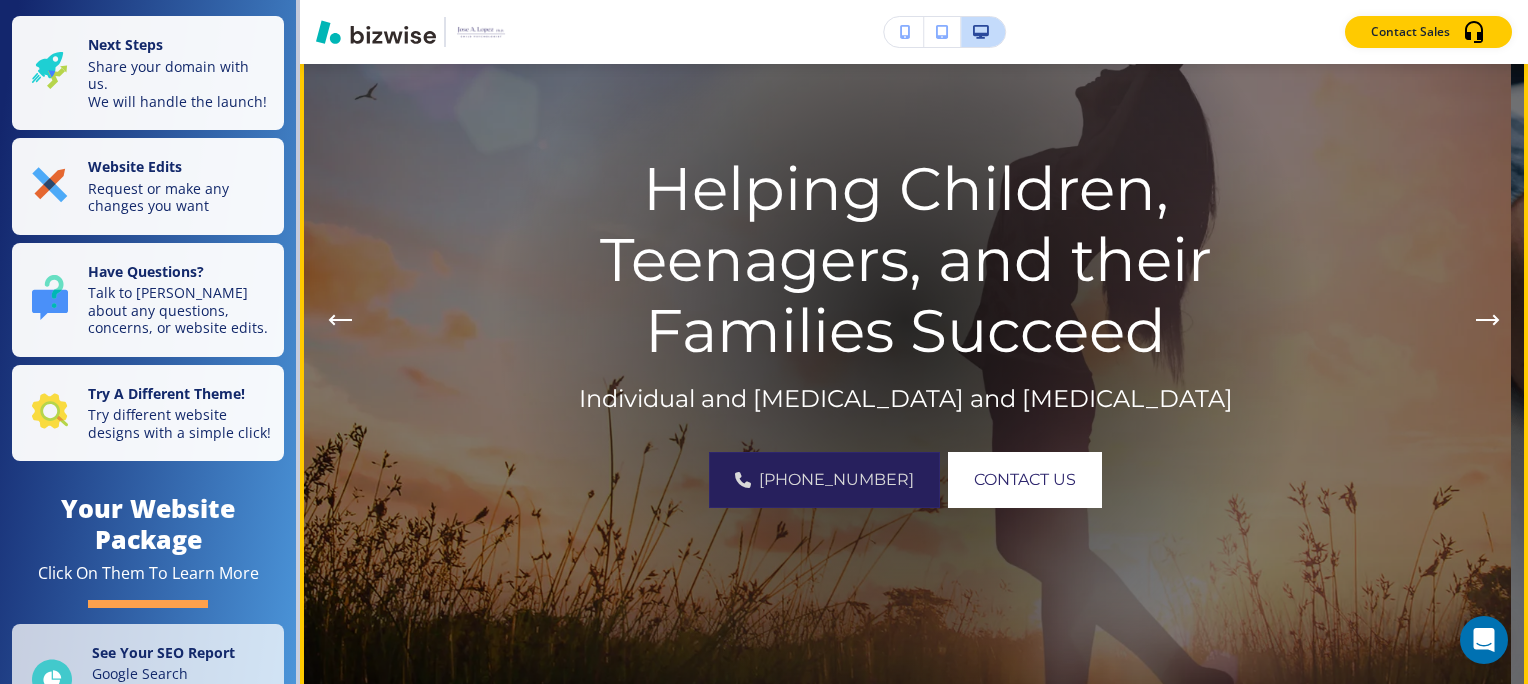 click on "[PHONE_NUMBER]" at bounding box center [824, 480] 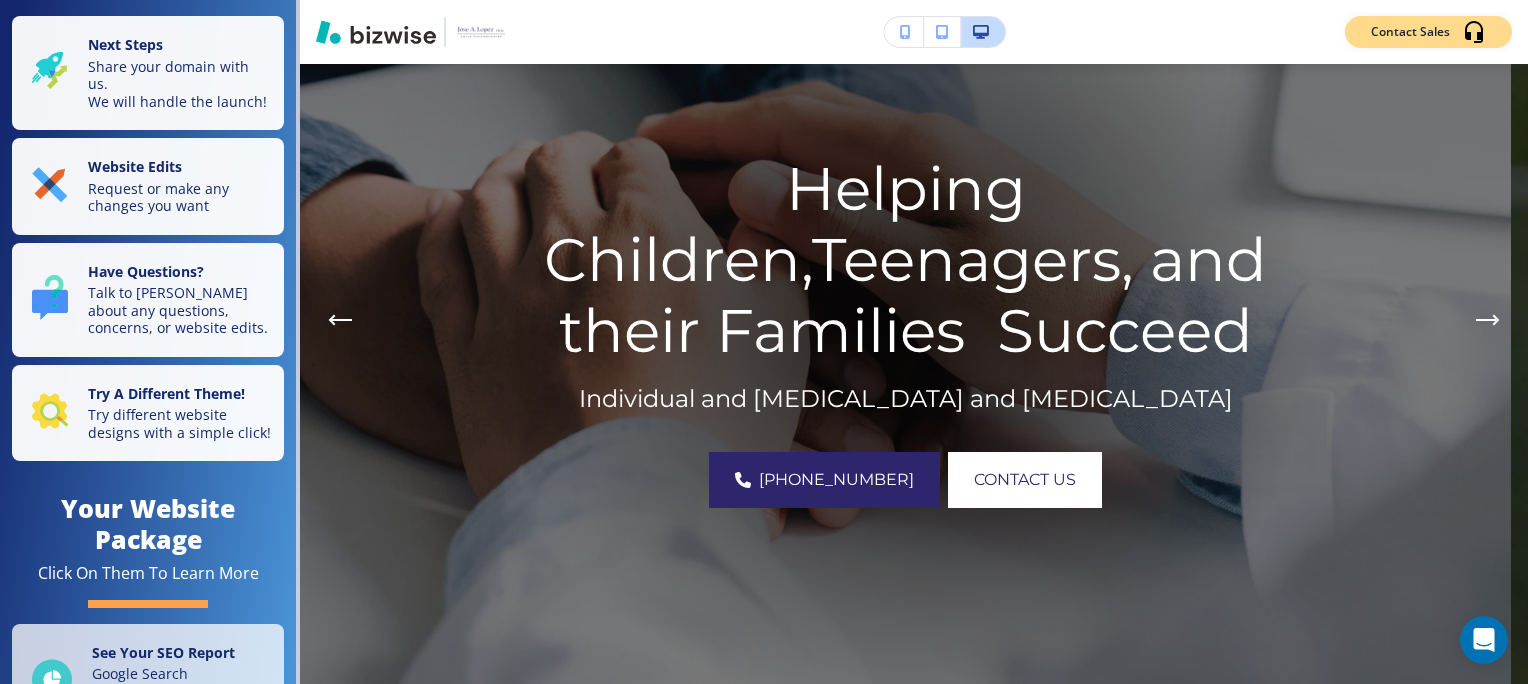 click on "Contact Sales" at bounding box center (1410, 32) 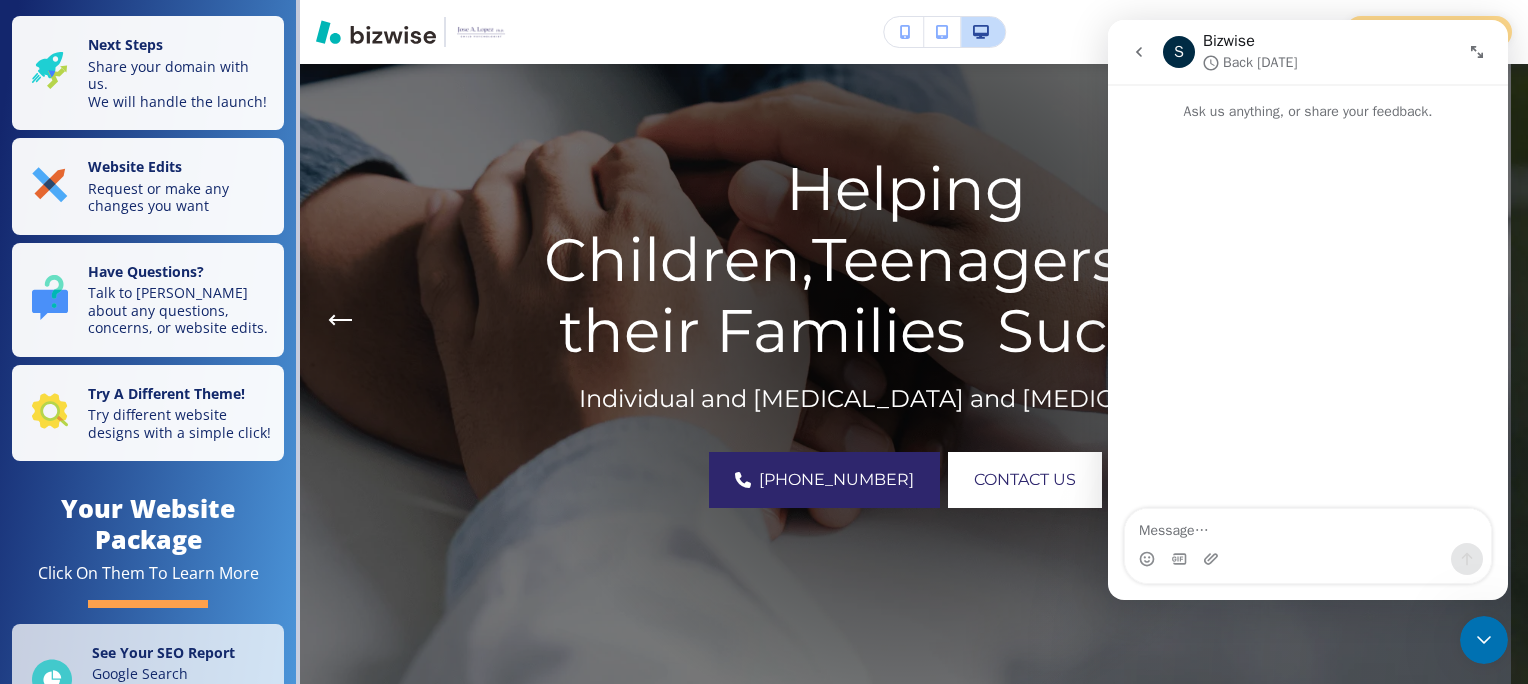 scroll, scrollTop: 0, scrollLeft: 0, axis: both 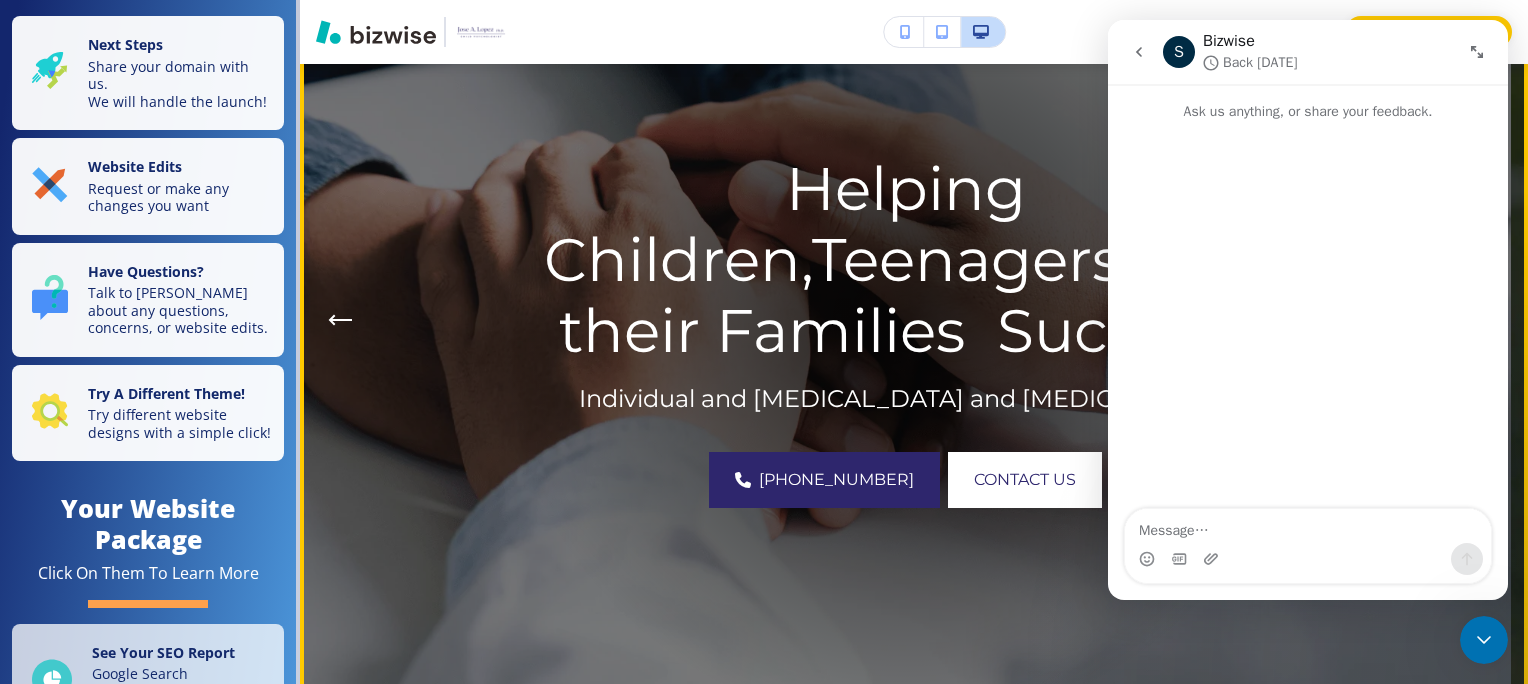 drag, startPoint x: 958, startPoint y: 318, endPoint x: 948, endPoint y: 287, distance: 32.572994 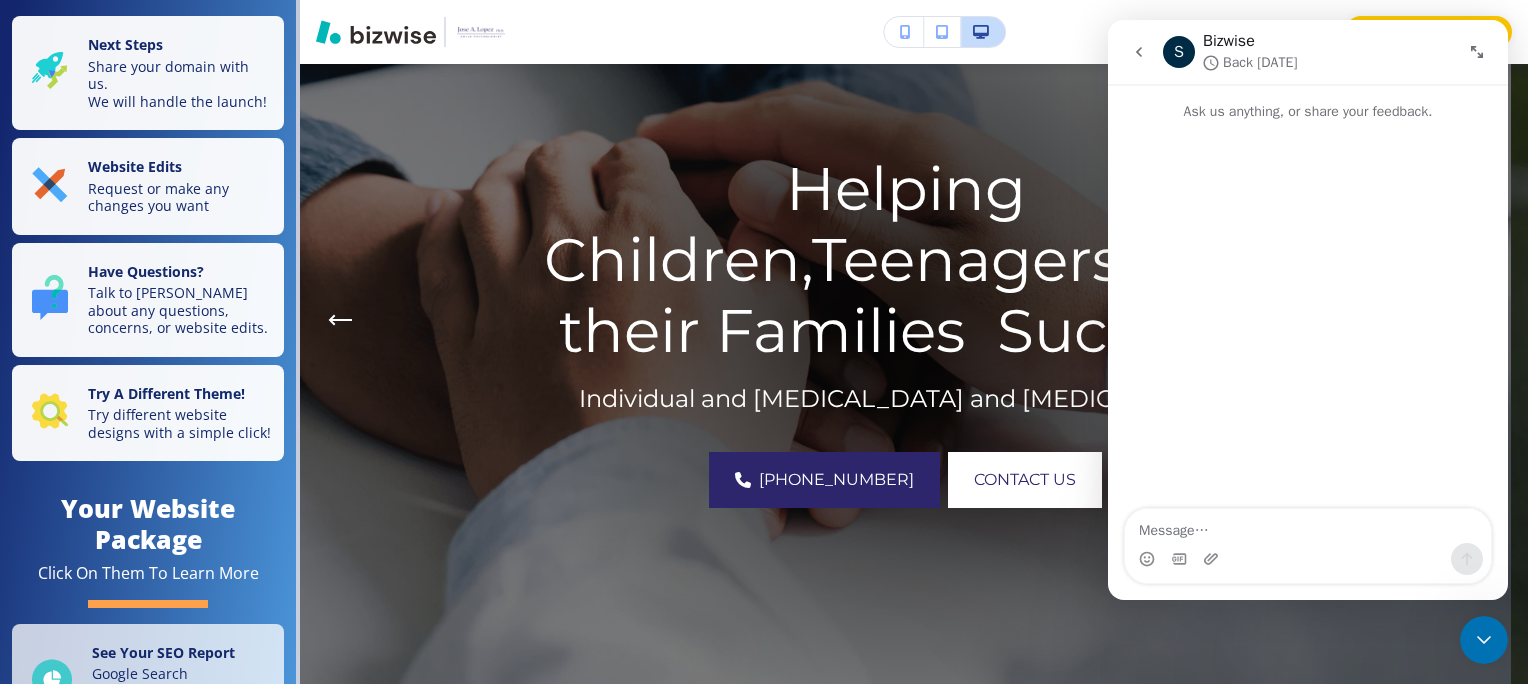 click 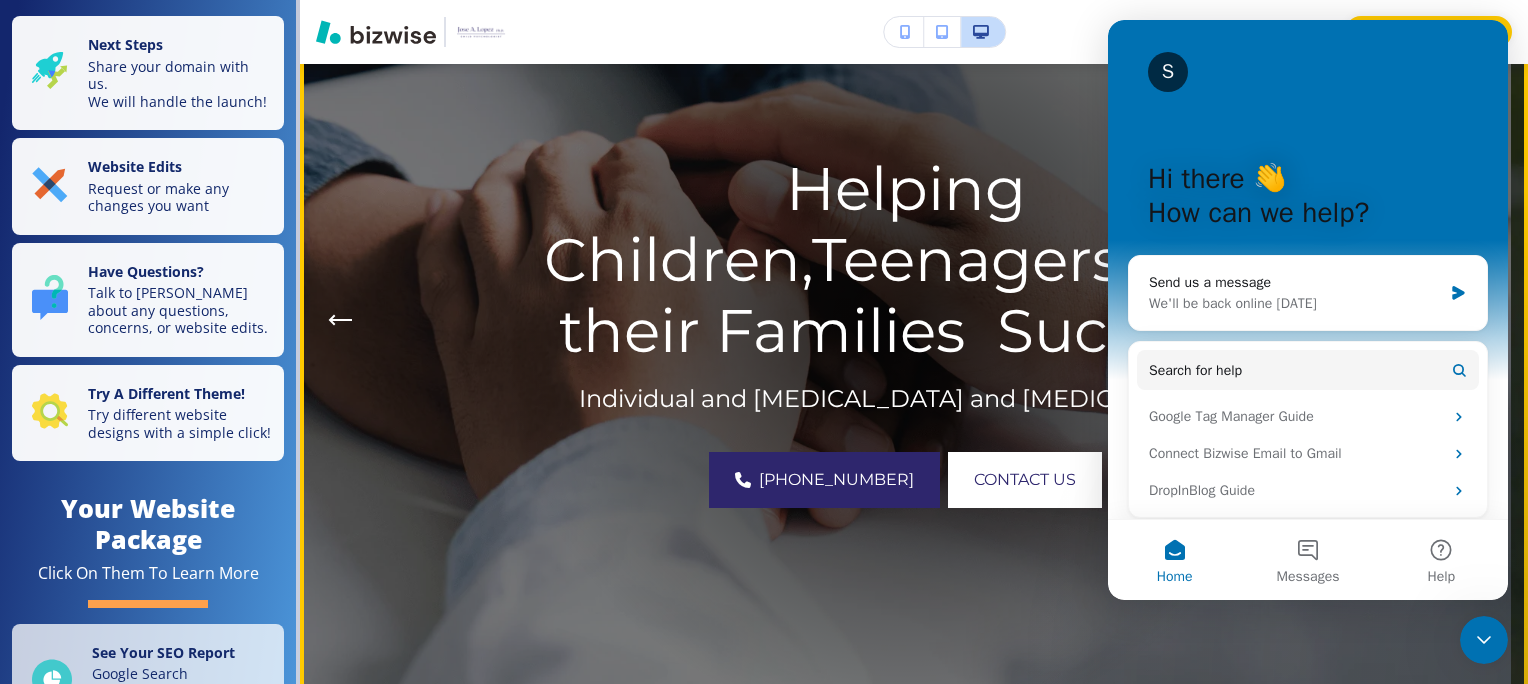click on "Helping Children,Teenagers, and their Families  Succeed" at bounding box center (905, 259) 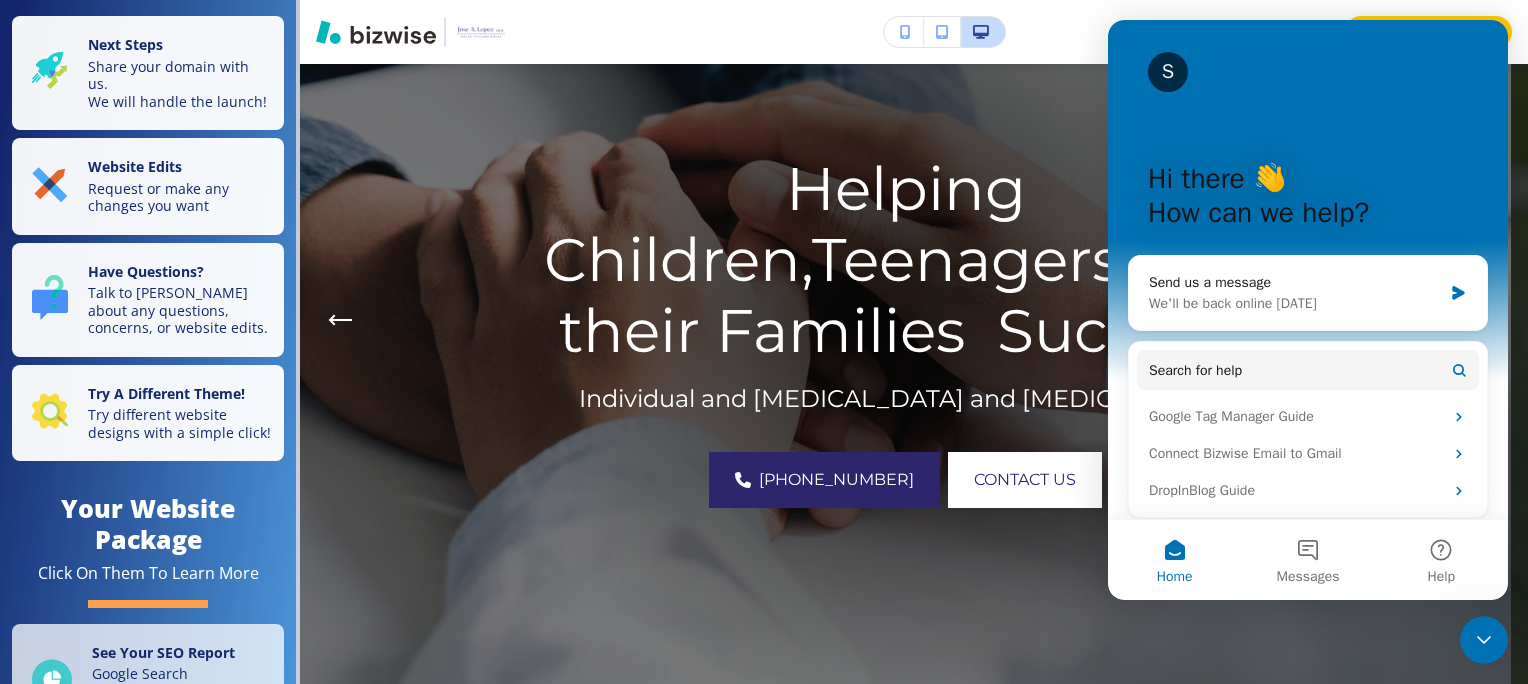 click on "S Hi there 👋 How can we help? Send us a message We'll be back online [DATE] Search for help Google Tag Manager Guide Connect Bizwise Email to Gmail DropInBlog Guide" at bounding box center (1308, 274) 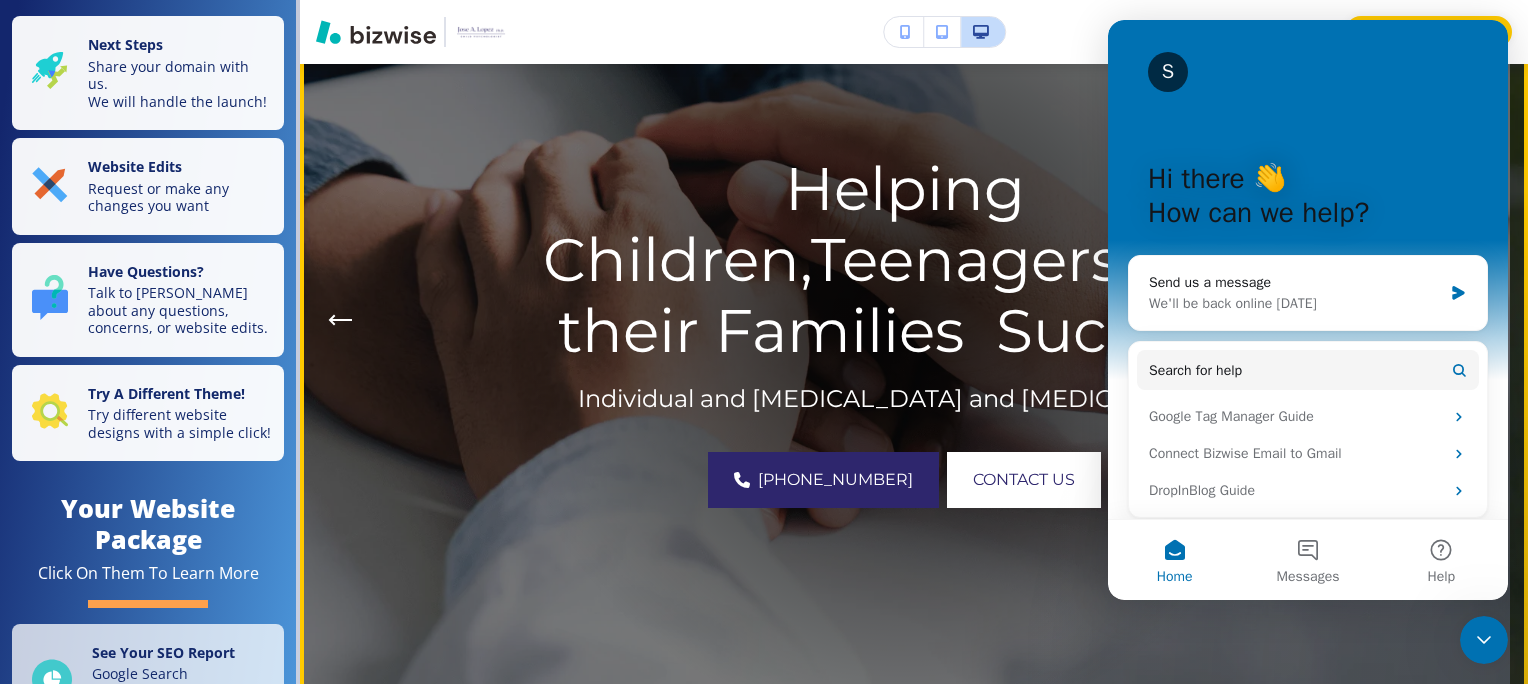 click at bounding box center [905, 320] 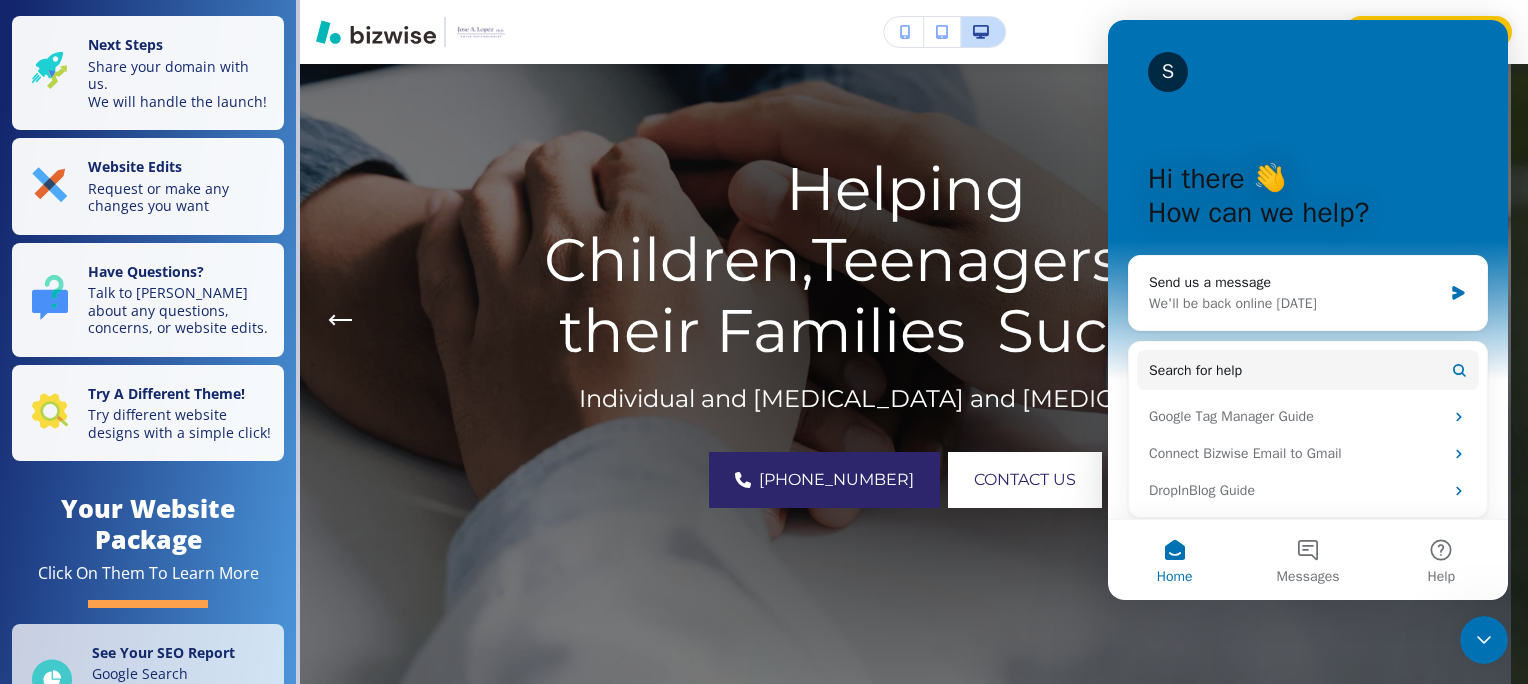 click on "S Hi there 👋 How can we help?" at bounding box center [1308, 200] 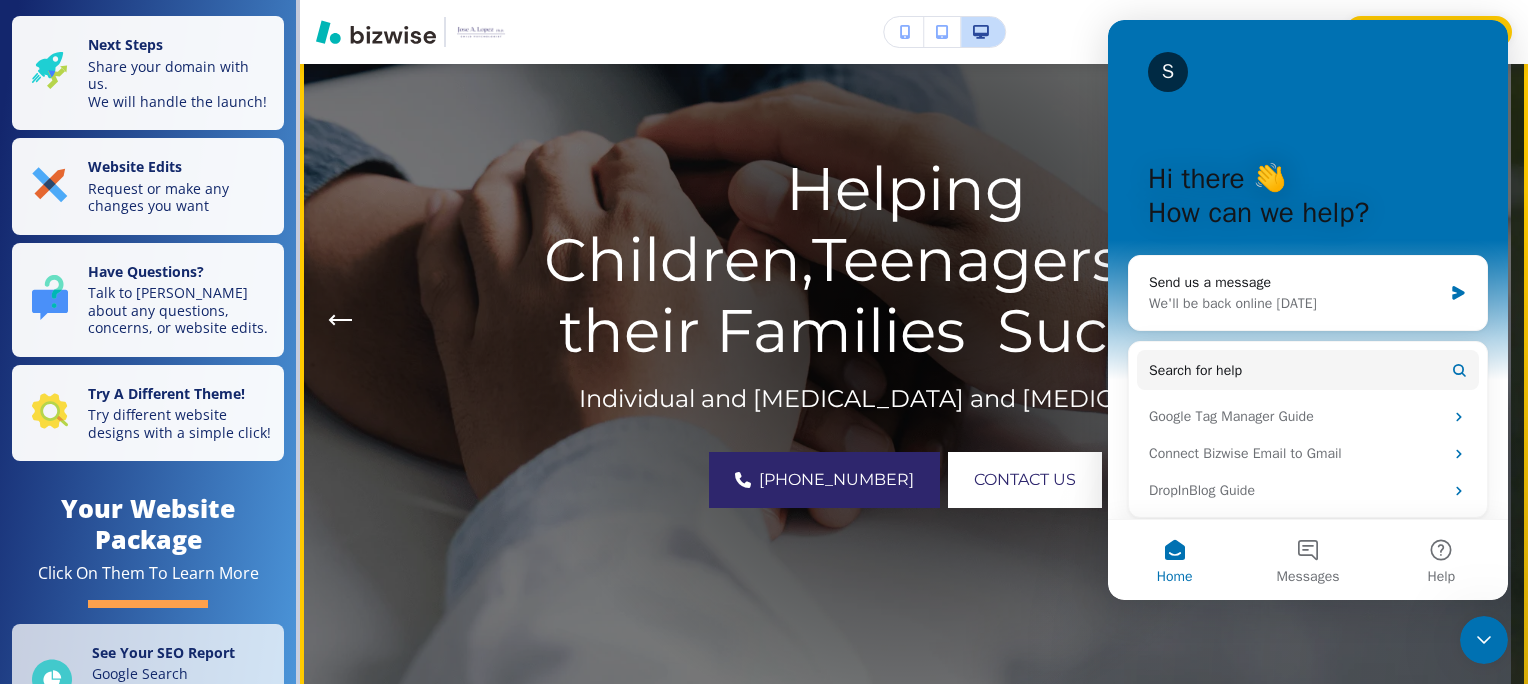 click at bounding box center [906, 320] 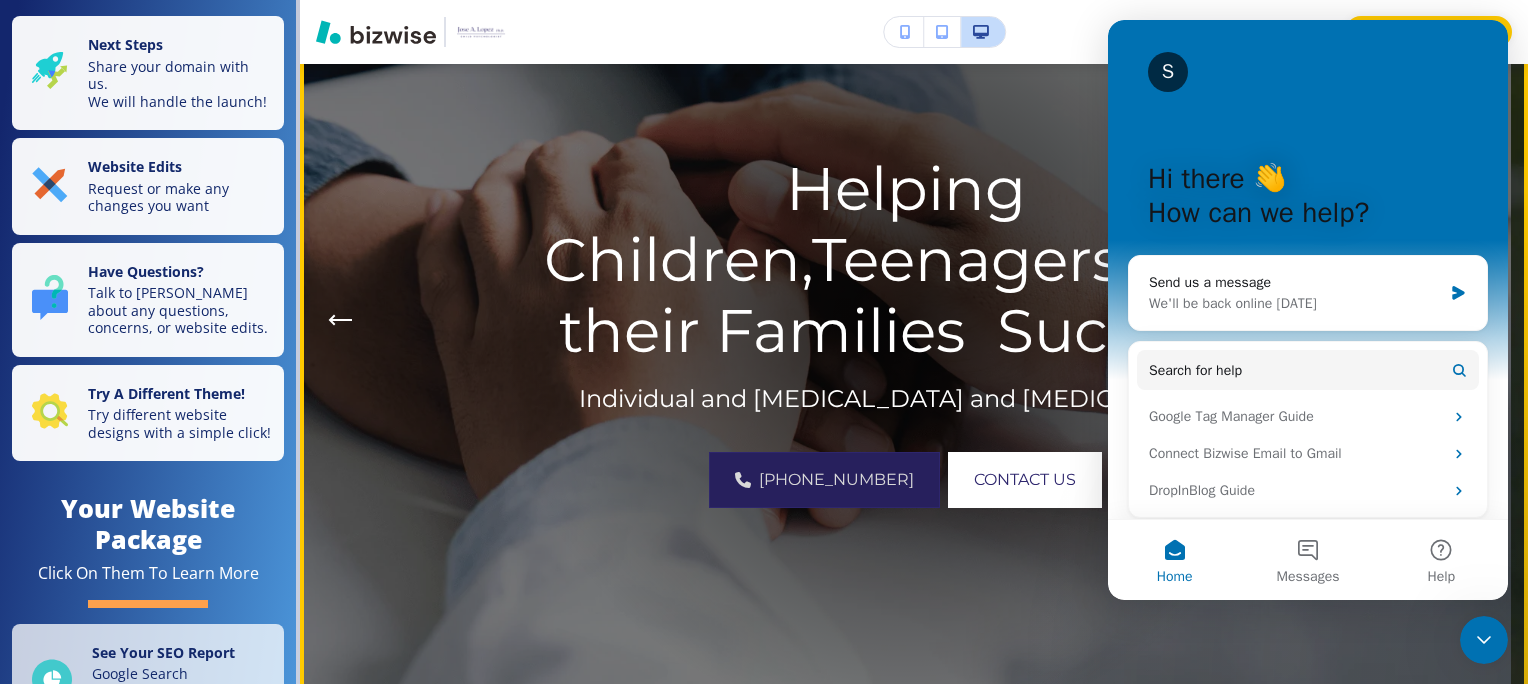 click on "[PHONE_NUMBER]" at bounding box center [824, 480] 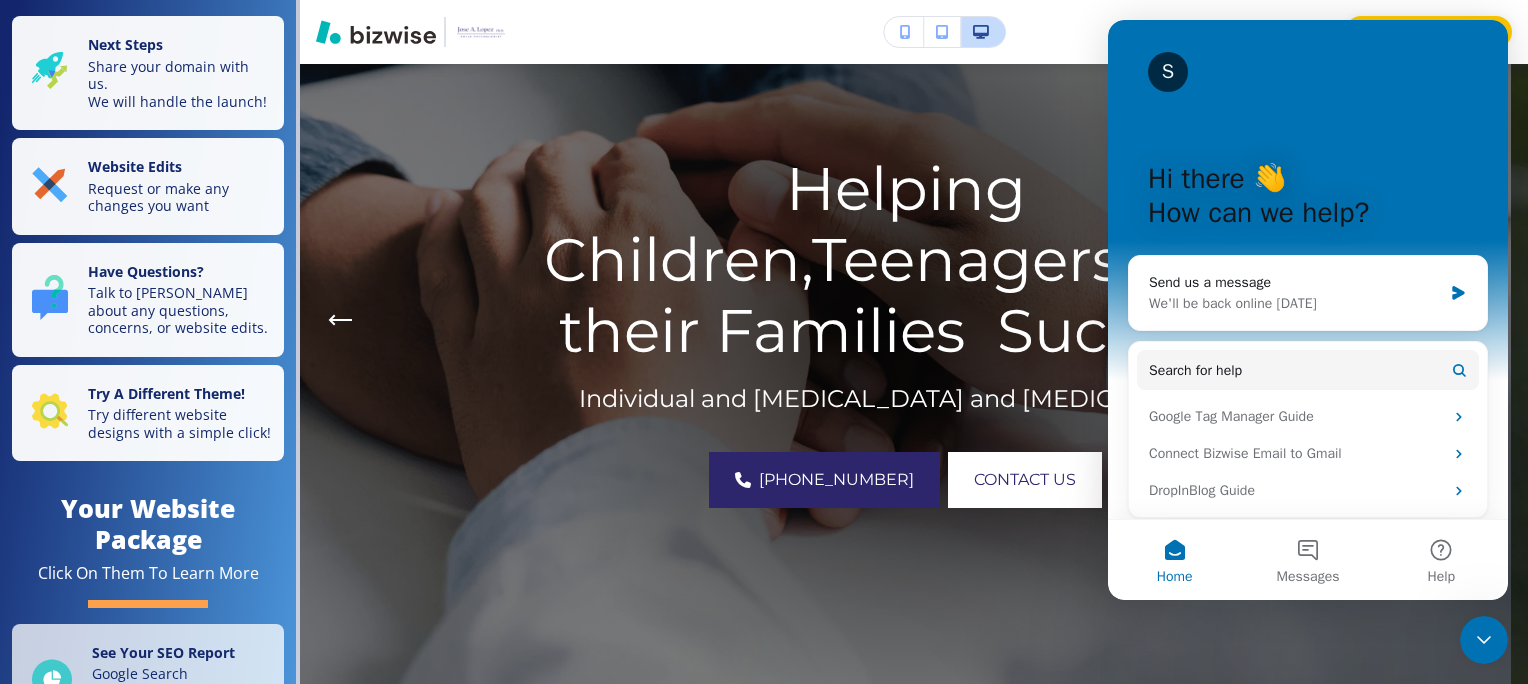 drag, startPoint x: 1023, startPoint y: 664, endPoint x: 990, endPoint y: 629, distance: 48.104053 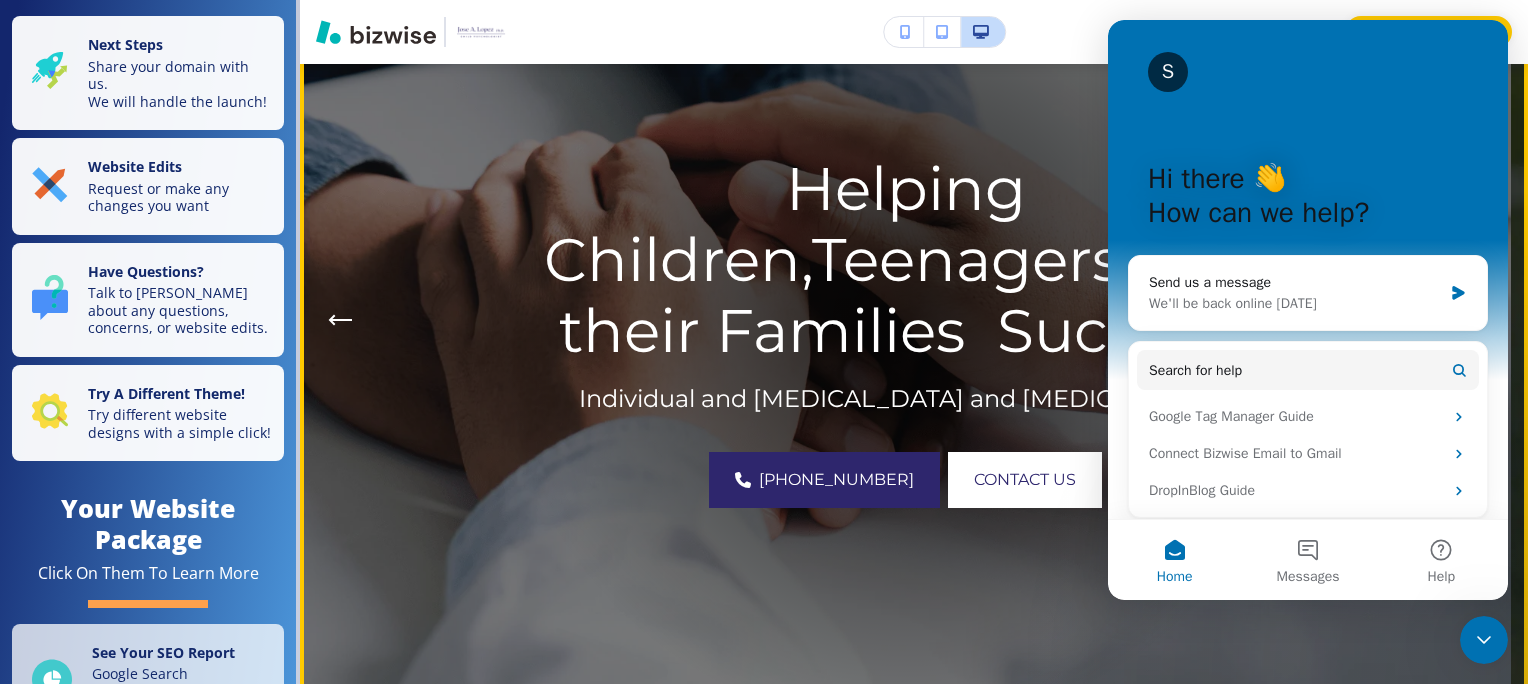 drag, startPoint x: 1416, startPoint y: 617, endPoint x: 1404, endPoint y: 616, distance: 12.0415945 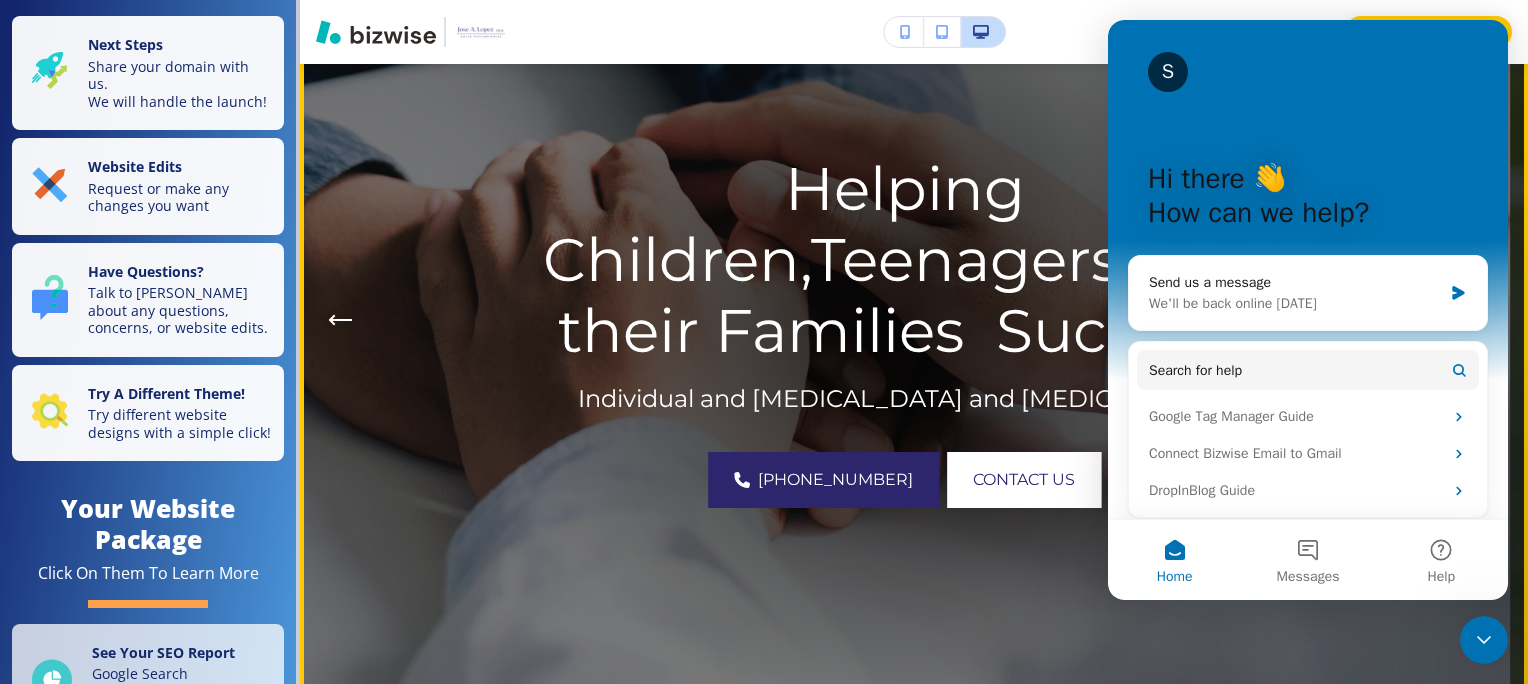 drag, startPoint x: 1404, startPoint y: 616, endPoint x: 101, endPoint y: 515, distance: 1306.9086 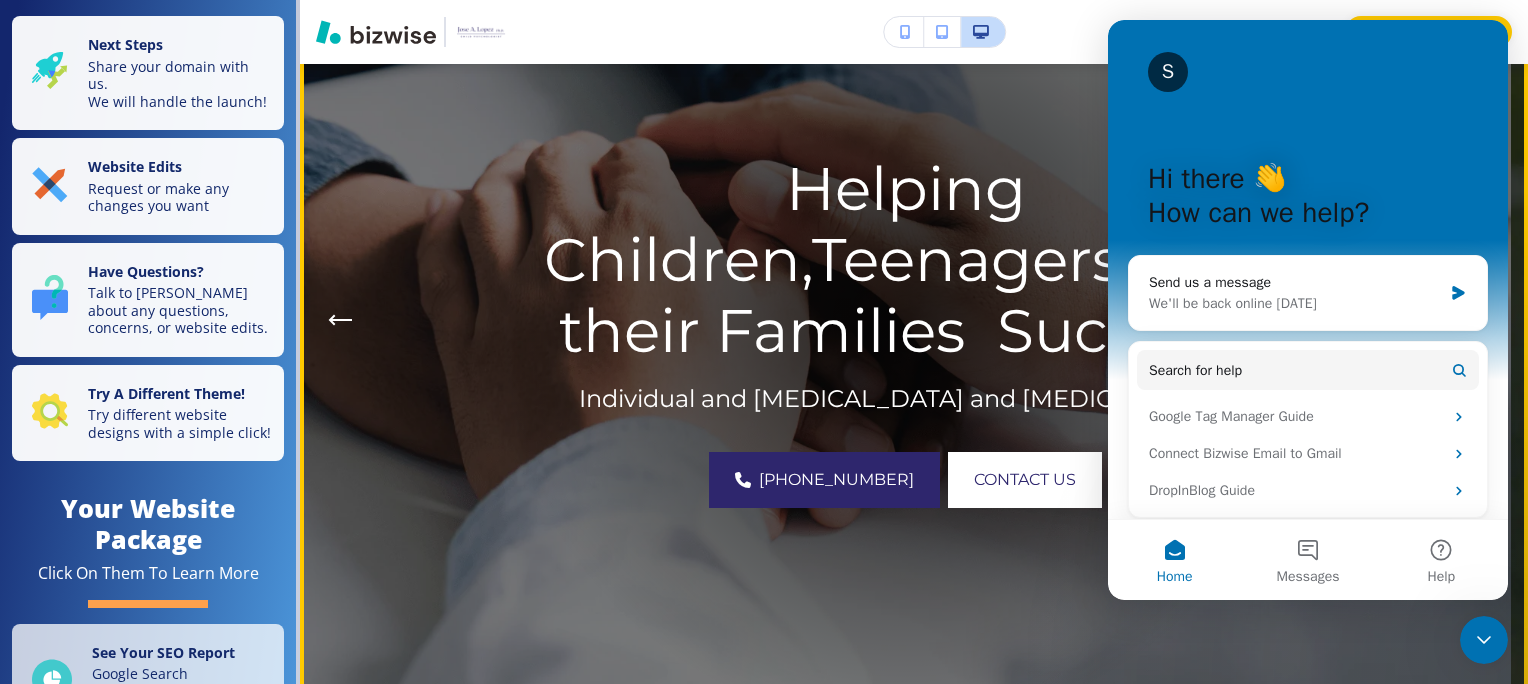 click on "Helping Children,Teenagers, and their Families  Succeed" at bounding box center (905, 259) 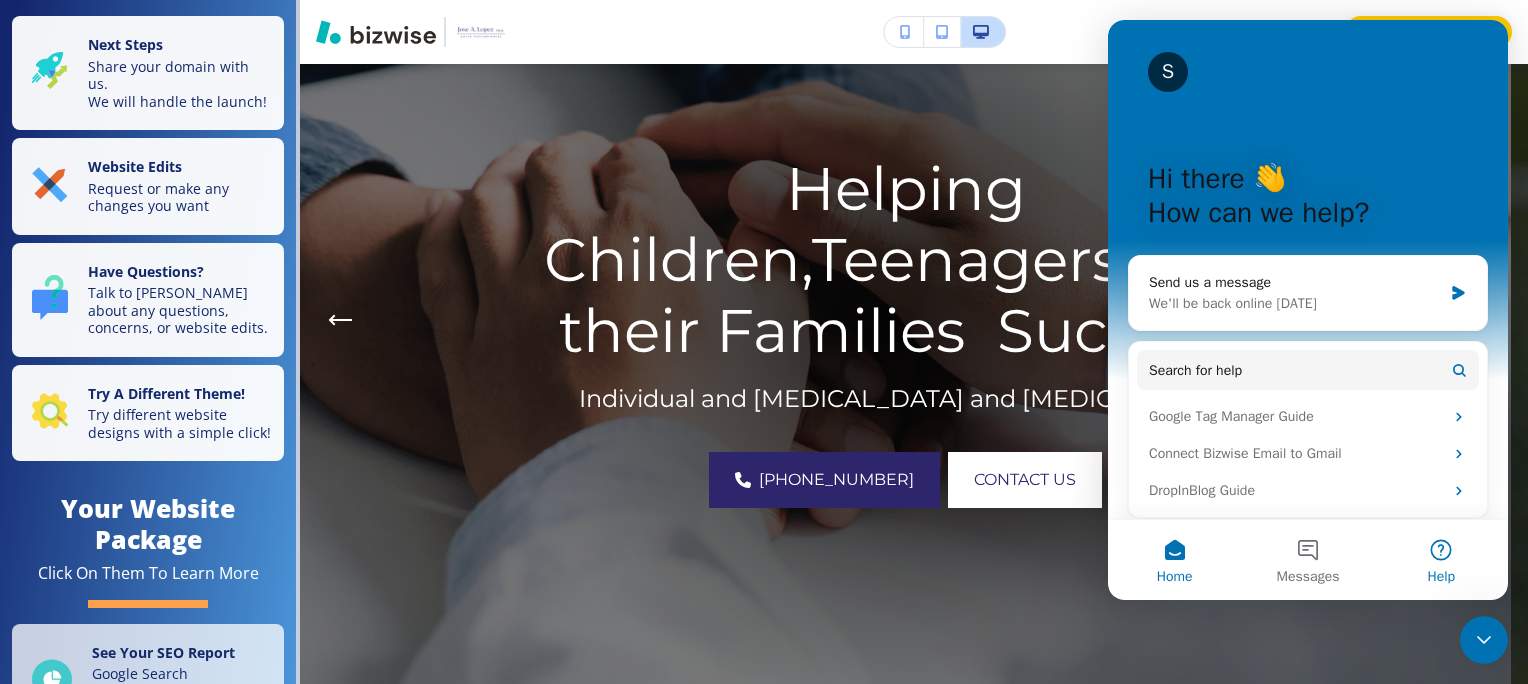 click on "Help" at bounding box center (1441, 560) 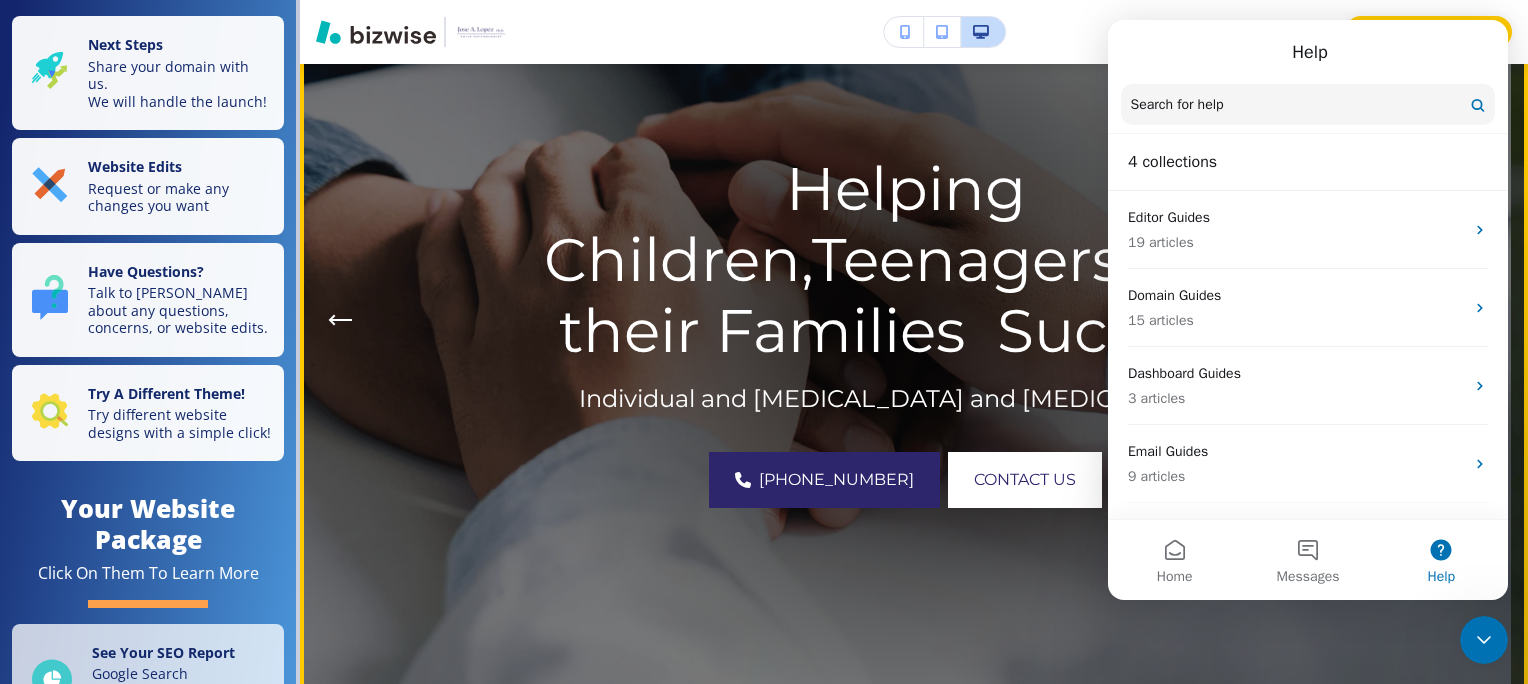 drag, startPoint x: 1395, startPoint y: 639, endPoint x: 1372, endPoint y: 617, distance: 31.827662 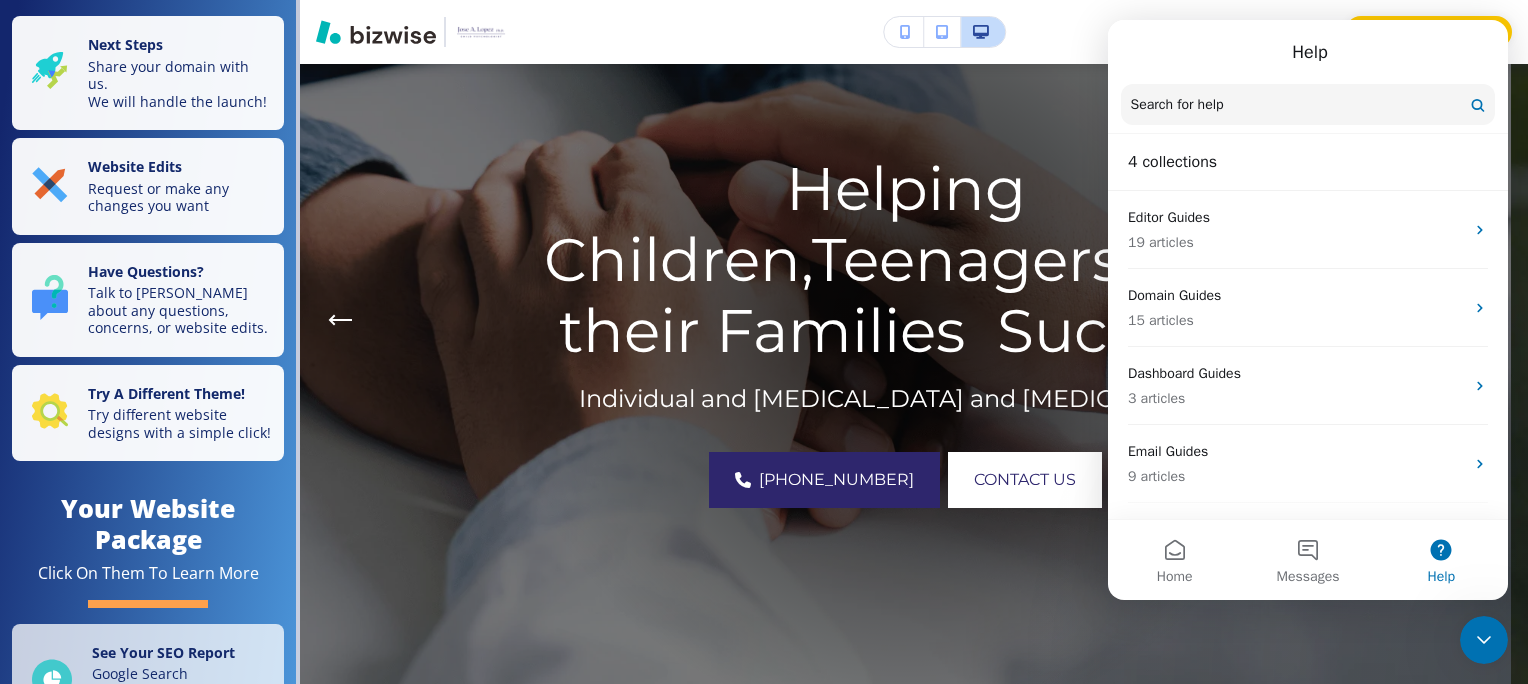 click on "Help" at bounding box center (1308, 52) 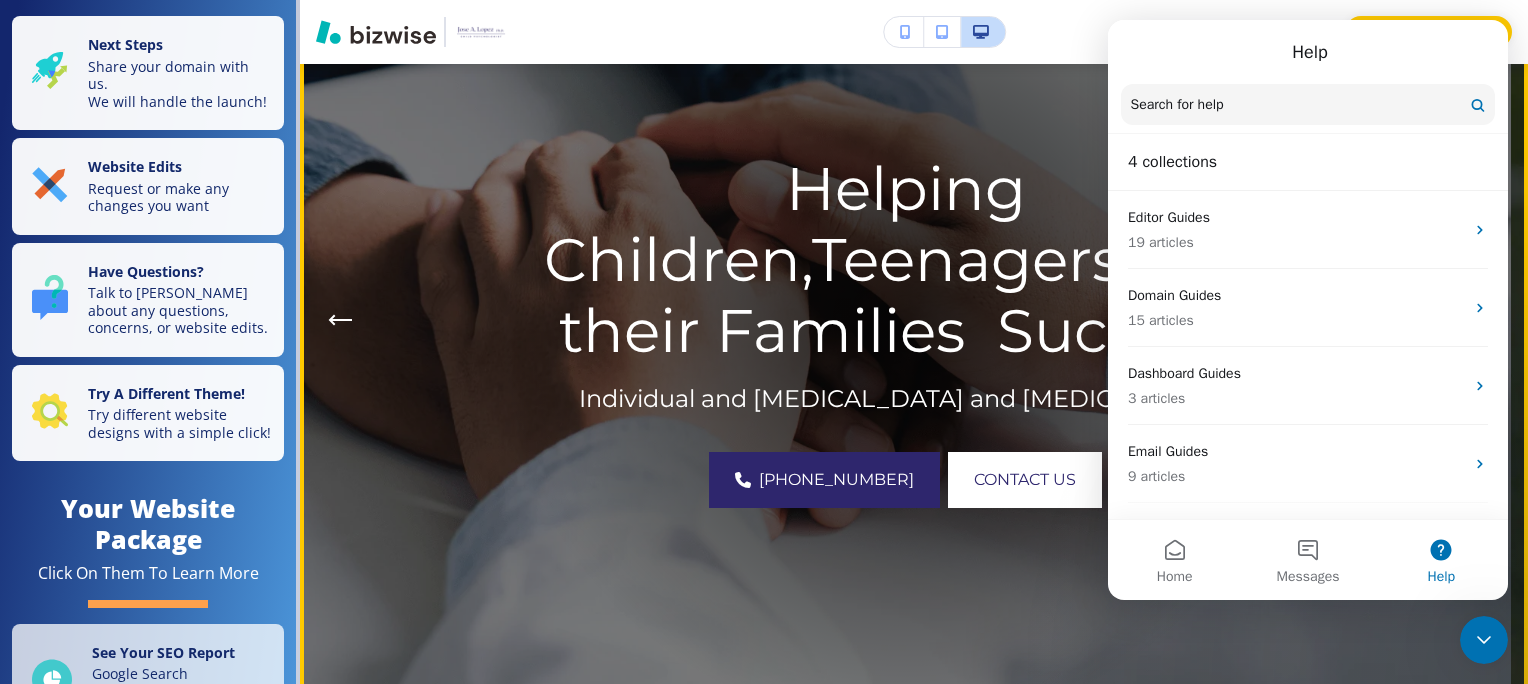 click at bounding box center (906, 320) 